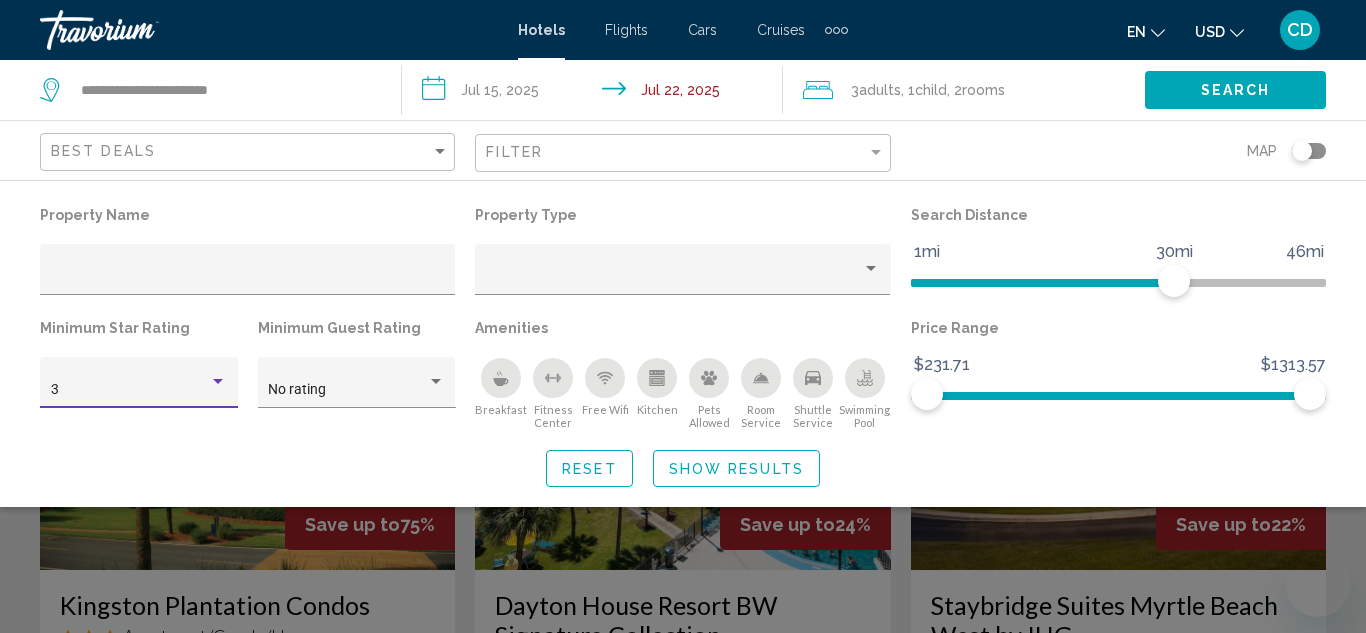scroll, scrollTop: 0, scrollLeft: 0, axis: both 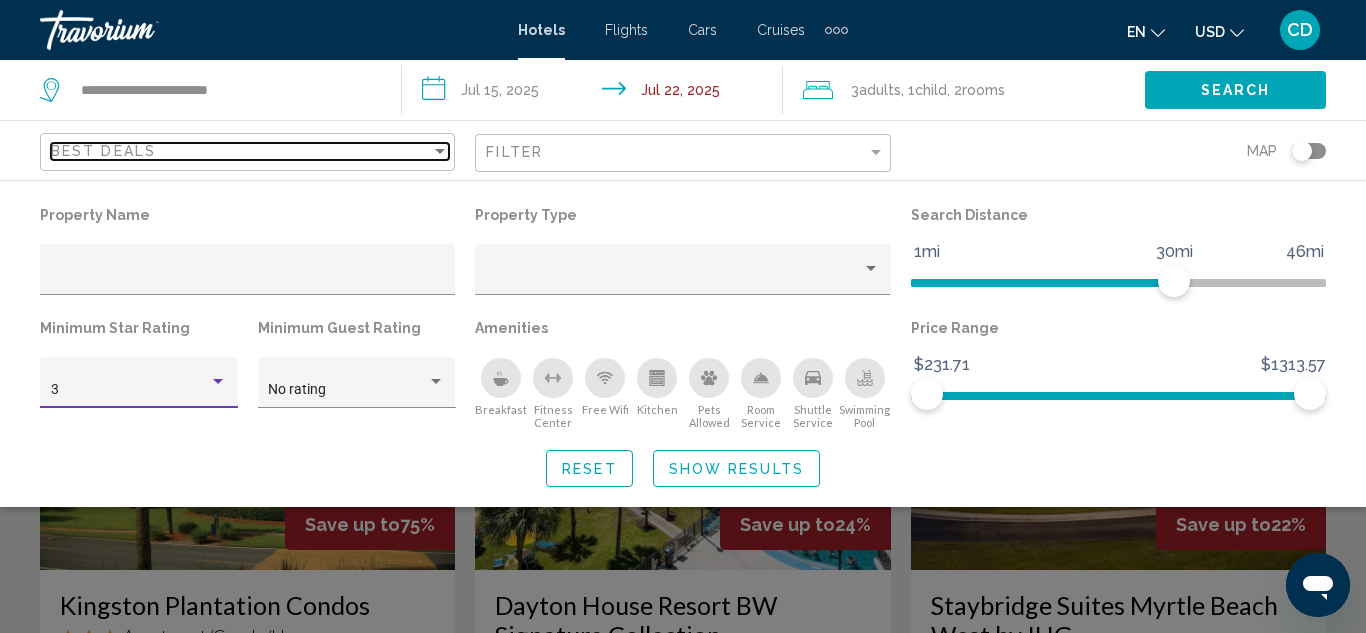 click at bounding box center [440, 151] 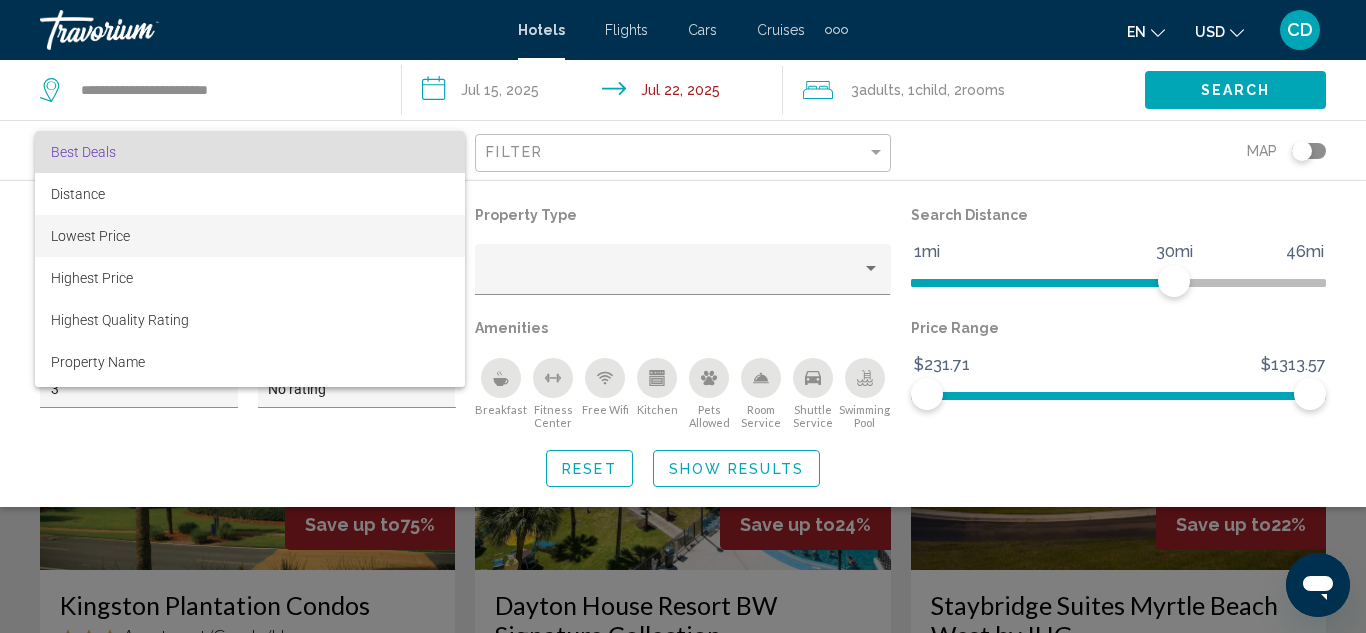 click on "Lowest Price" at bounding box center [90, 236] 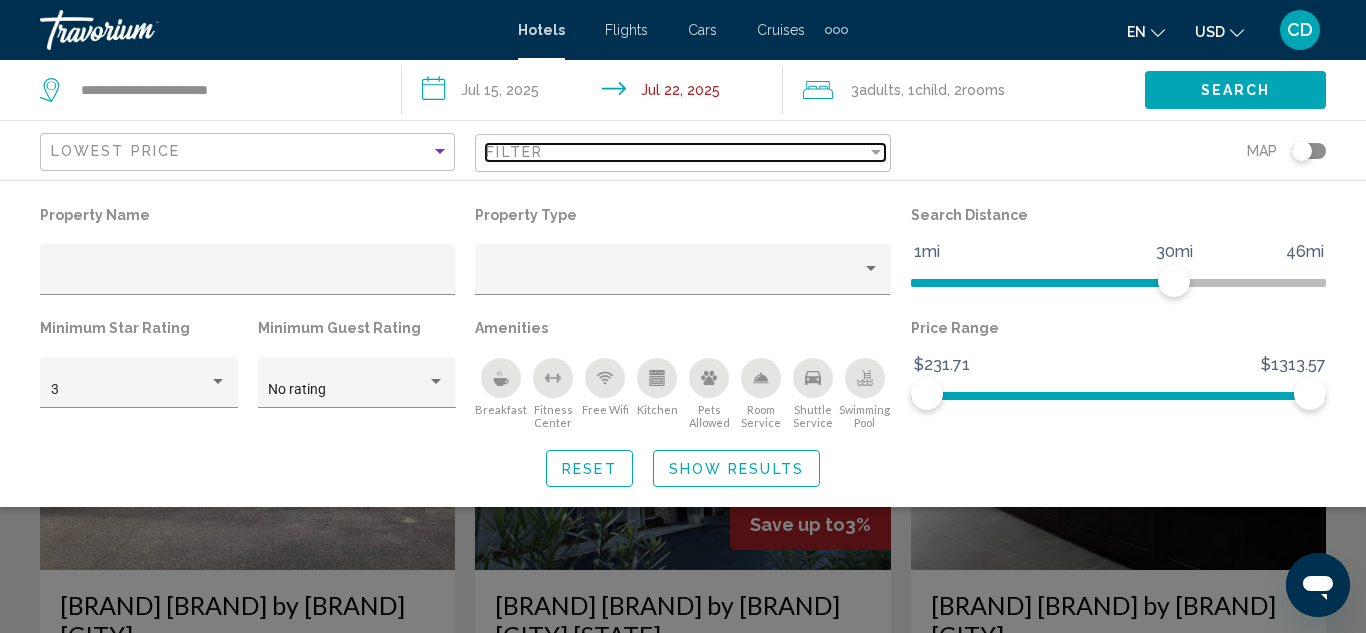 click at bounding box center (876, 152) 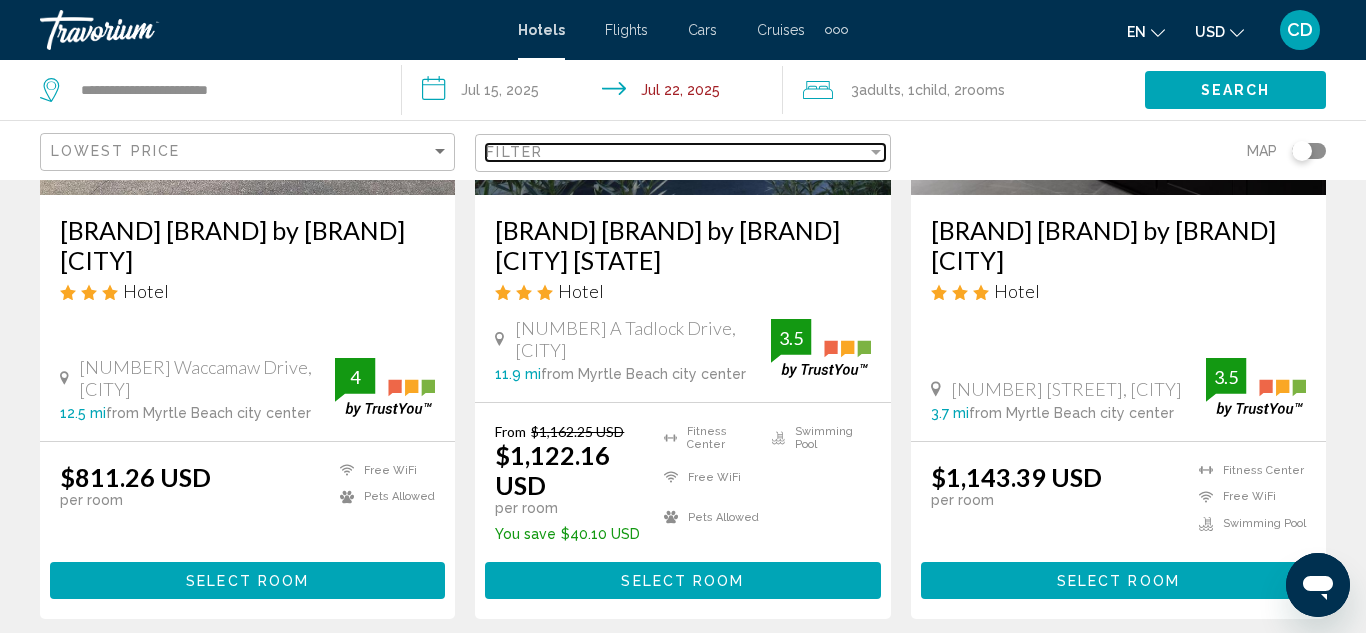 scroll, scrollTop: 378, scrollLeft: 0, axis: vertical 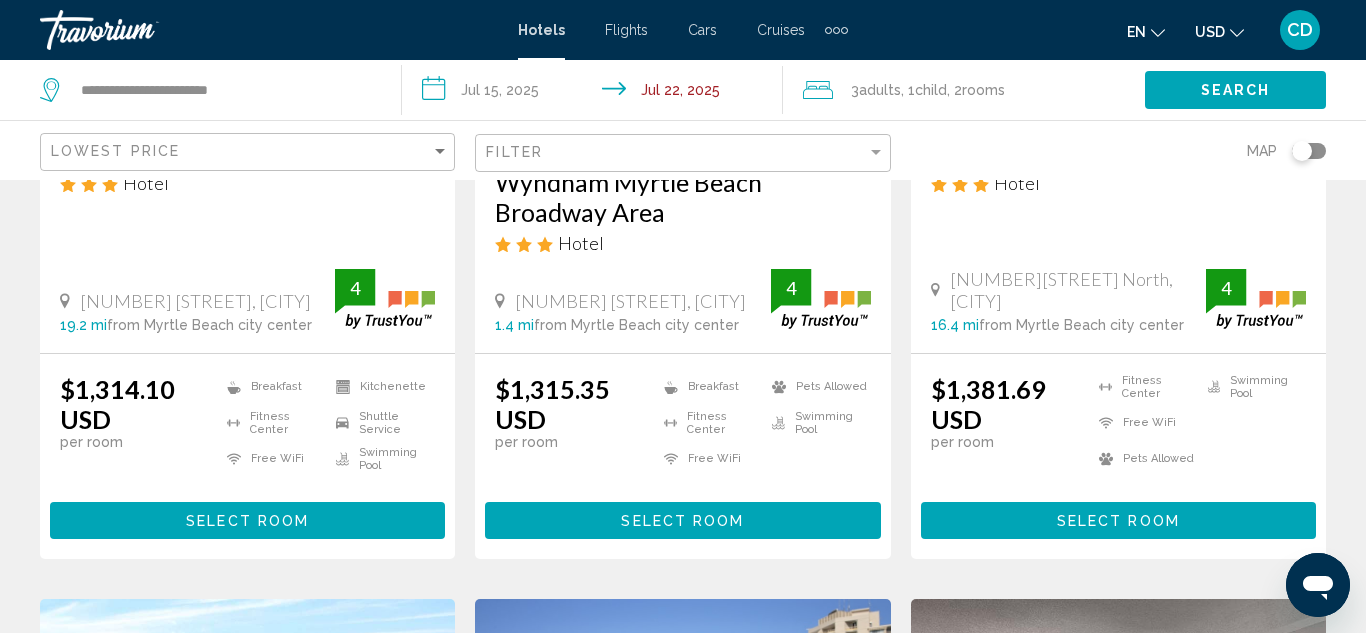 click on "SureStay Hotel by Best Western Conway
Hotel
[NUMBER] [STREET], [CITY] [DISTANCE]  from [CITY] city center from hotel [RATING] $[PRICE] USD  per room
Free WiFi
Pets Allowed  [PERCENTAGE] Select Room Save up to  [PERCENTAGE]   Country Inn & Suites by Radisson Murrells Inlet SC
Hotel
[NUMBER] [STREET], [CITY] [DISTANCE]  from [CITY] city center from hotel [RATING] From $[PRICE] USD $[PRICE] USD  per room You save  $[PRICE] USD
Free WiFi
Pets Allowed
Swimming Pool [RATING] Select Room
Hotel" at bounding box center (683, -194) 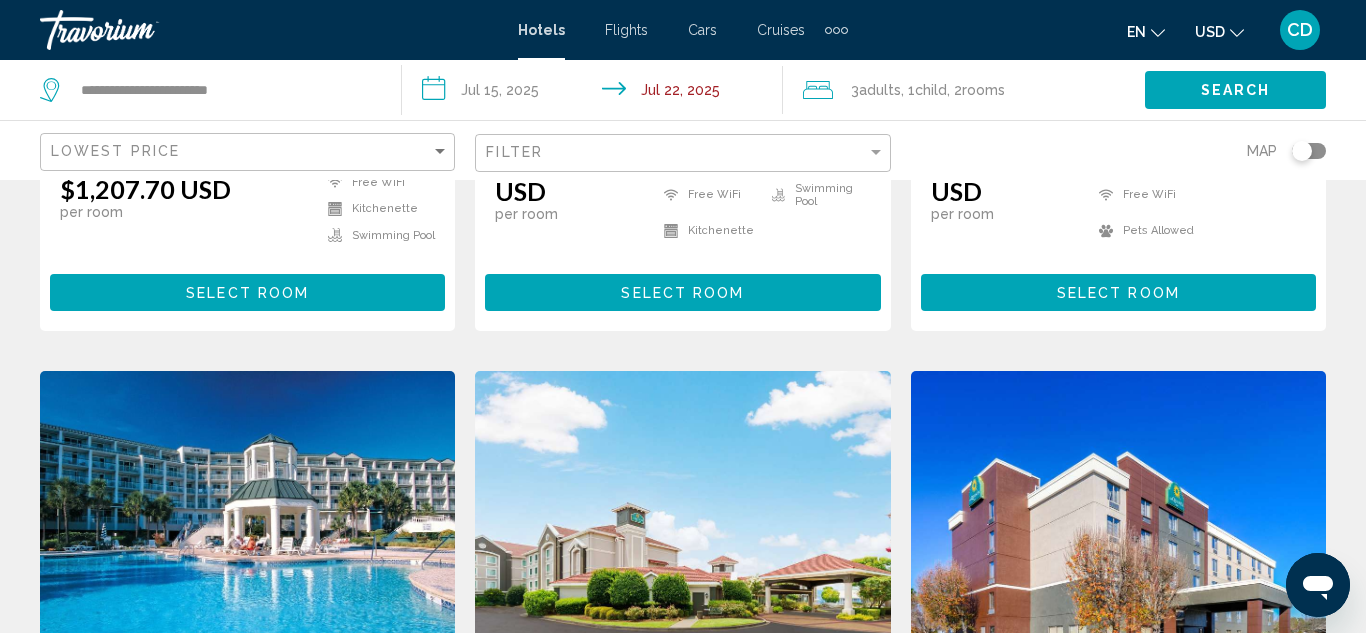 scroll, scrollTop: 1432, scrollLeft: 0, axis: vertical 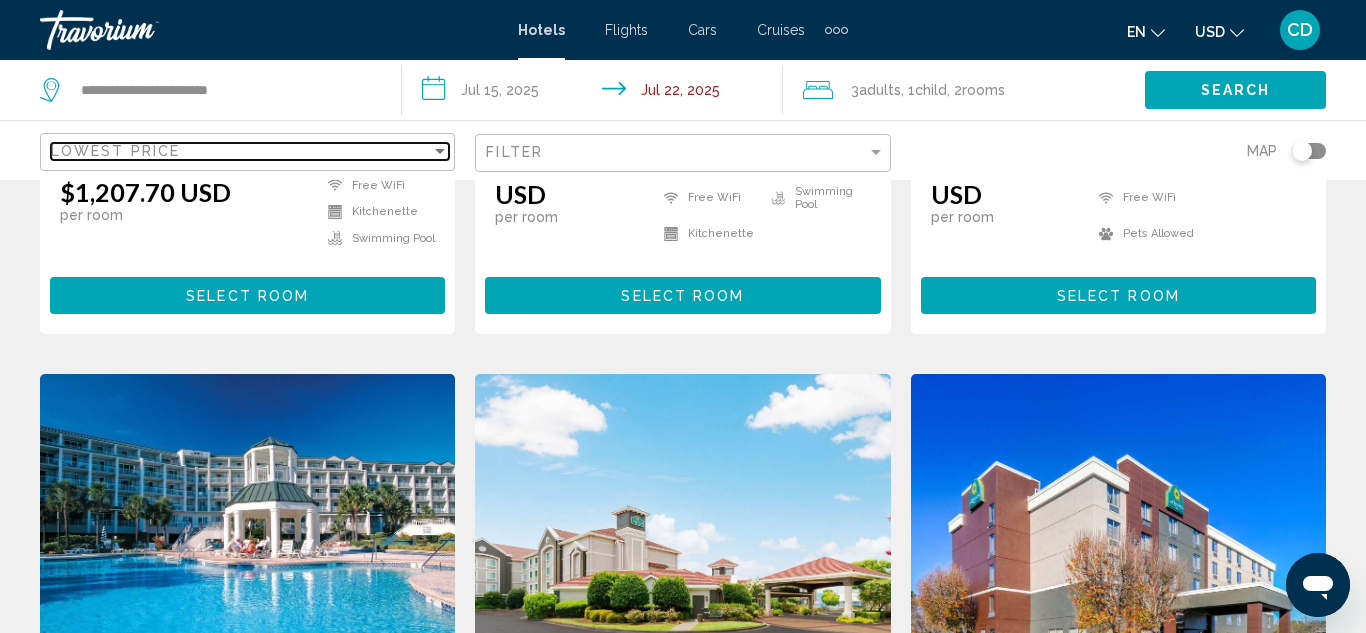 click on "Lowest Price" at bounding box center [115, 151] 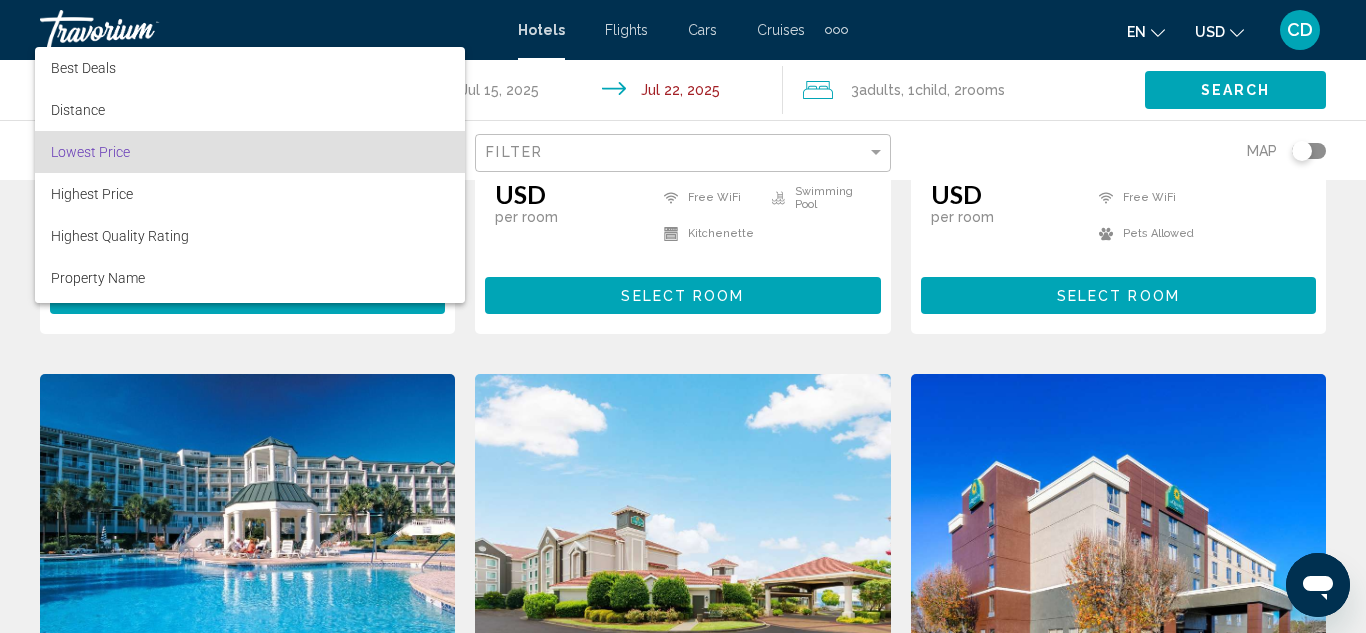 click on "Lowest Price" at bounding box center (250, 152) 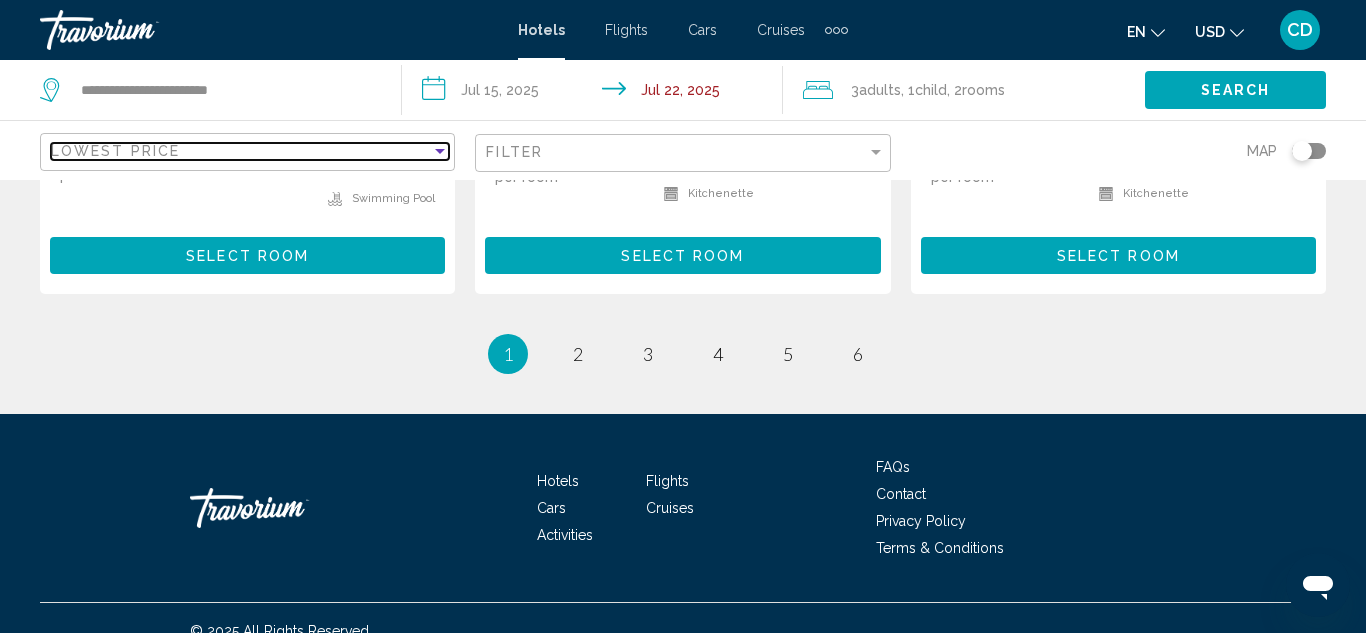 scroll, scrollTop: 3049, scrollLeft: 0, axis: vertical 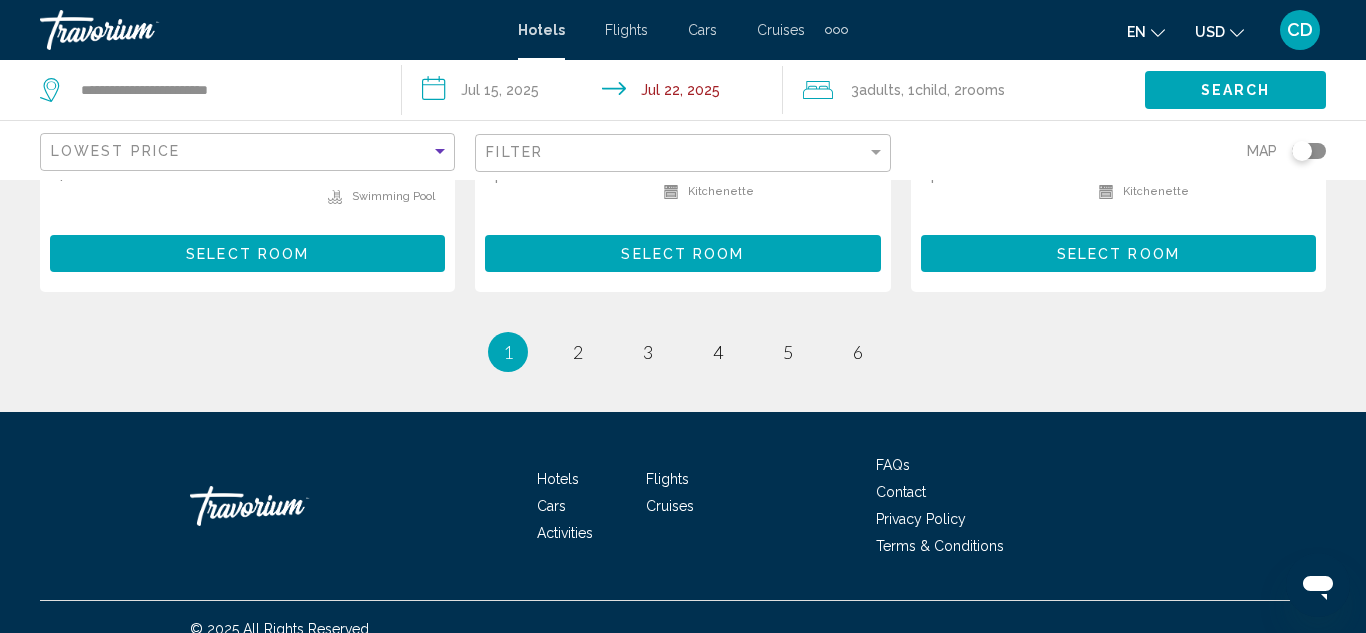 click on "page  2" at bounding box center (578, 352) 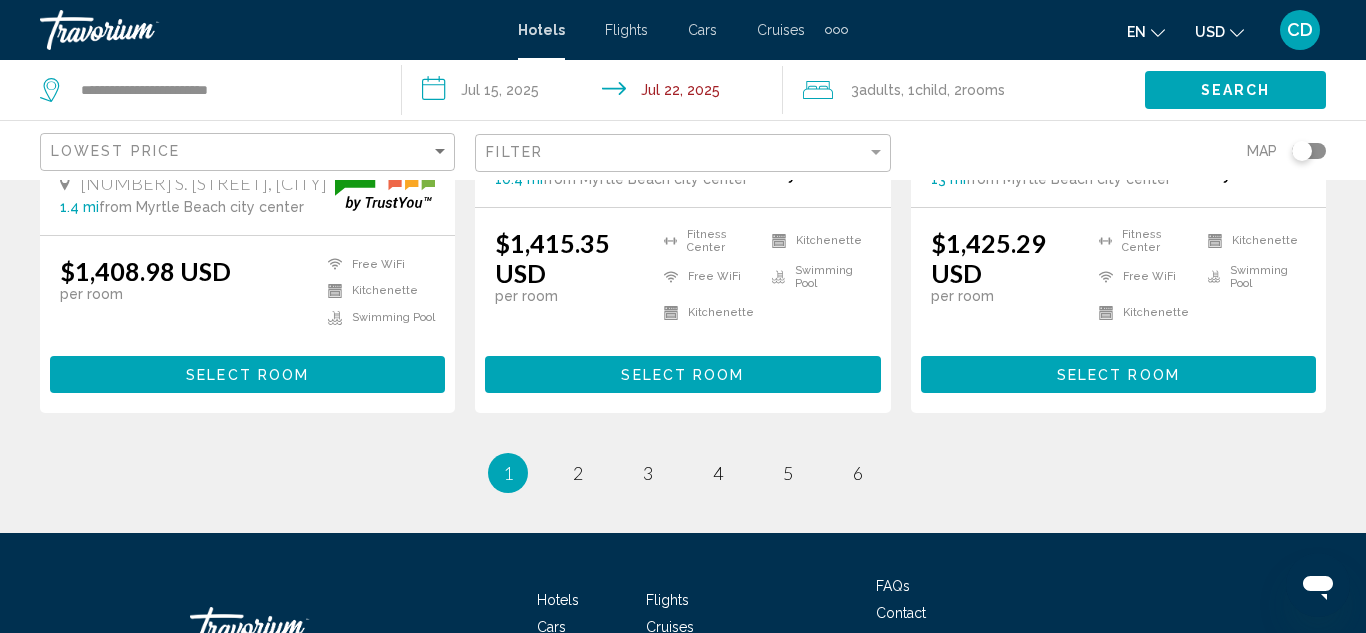 scroll, scrollTop: 2933, scrollLeft: 0, axis: vertical 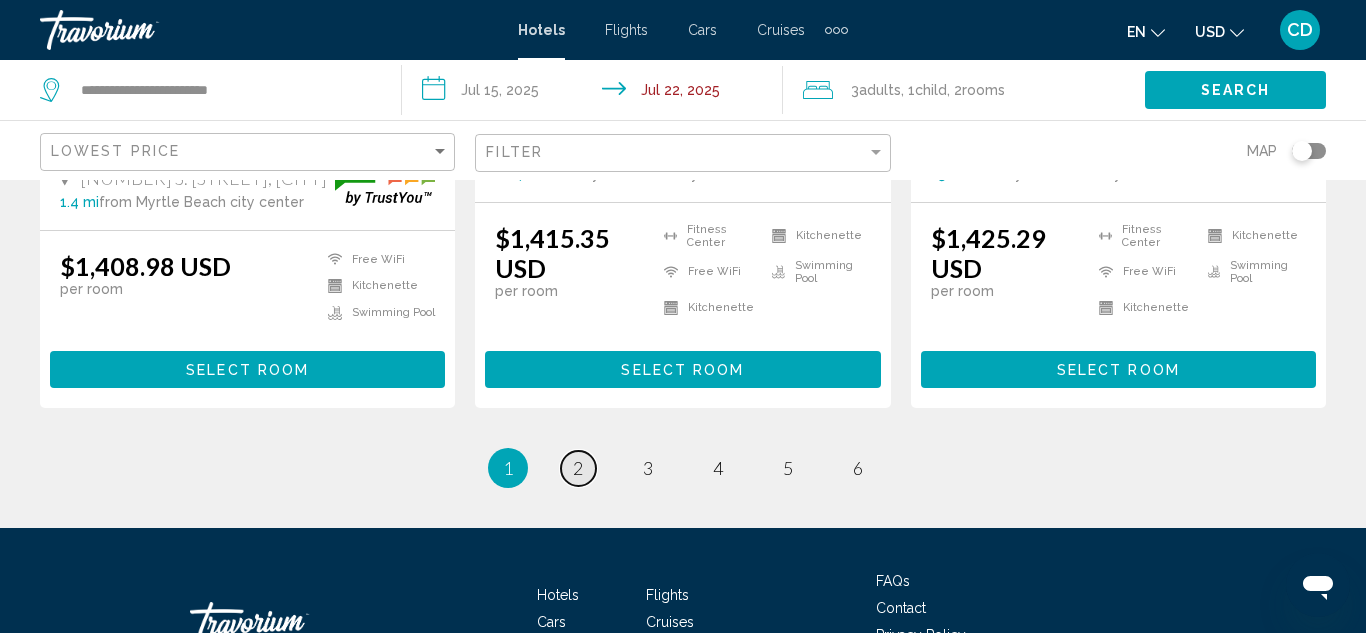 click on "page  2" at bounding box center (578, 468) 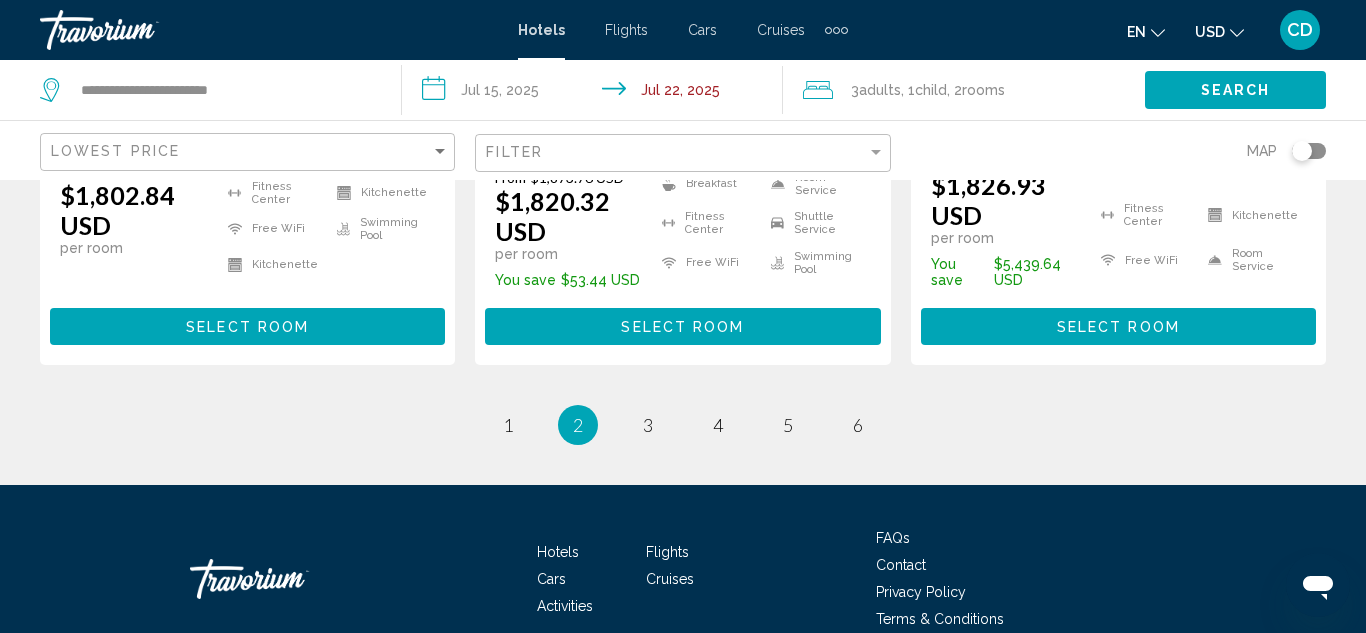 scroll, scrollTop: 3057, scrollLeft: 0, axis: vertical 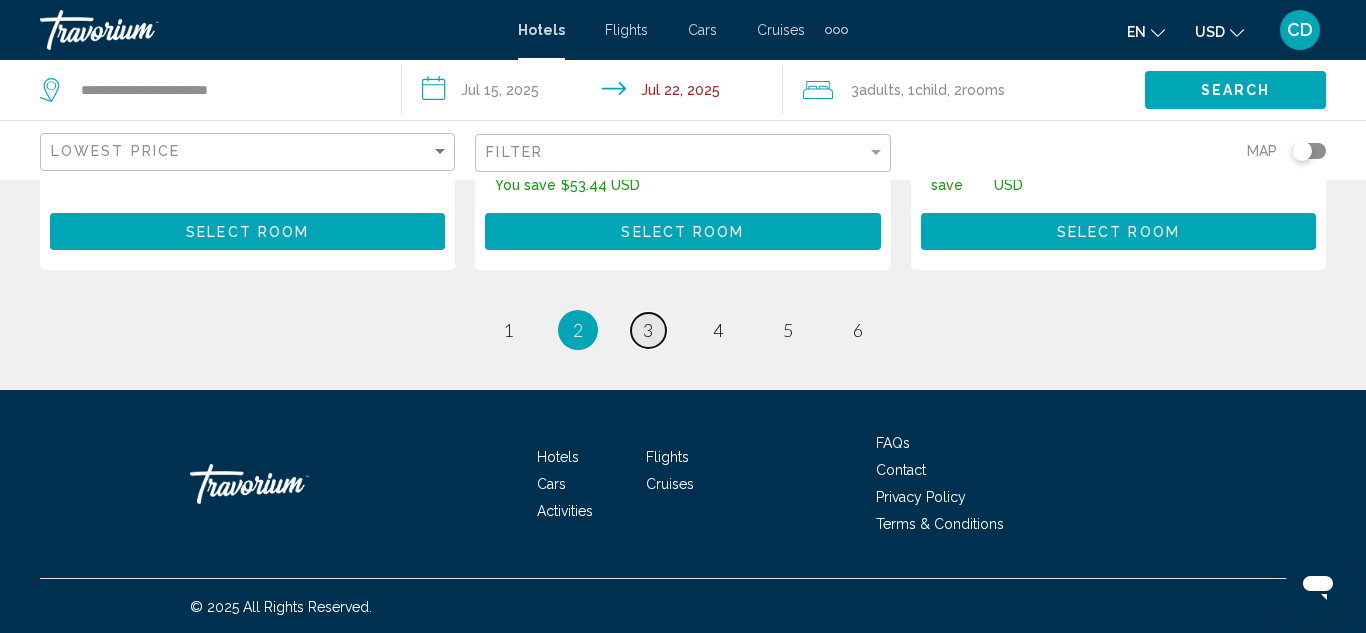 click on "3" at bounding box center (648, 330) 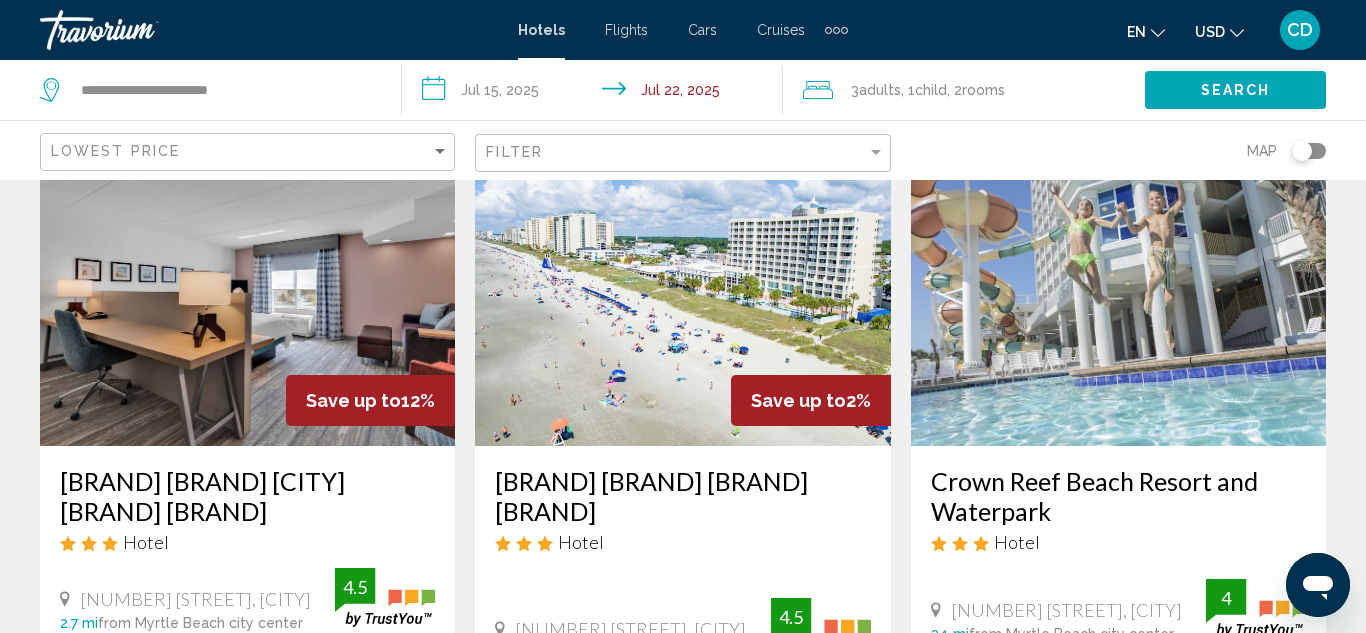scroll, scrollTop: 0, scrollLeft: 0, axis: both 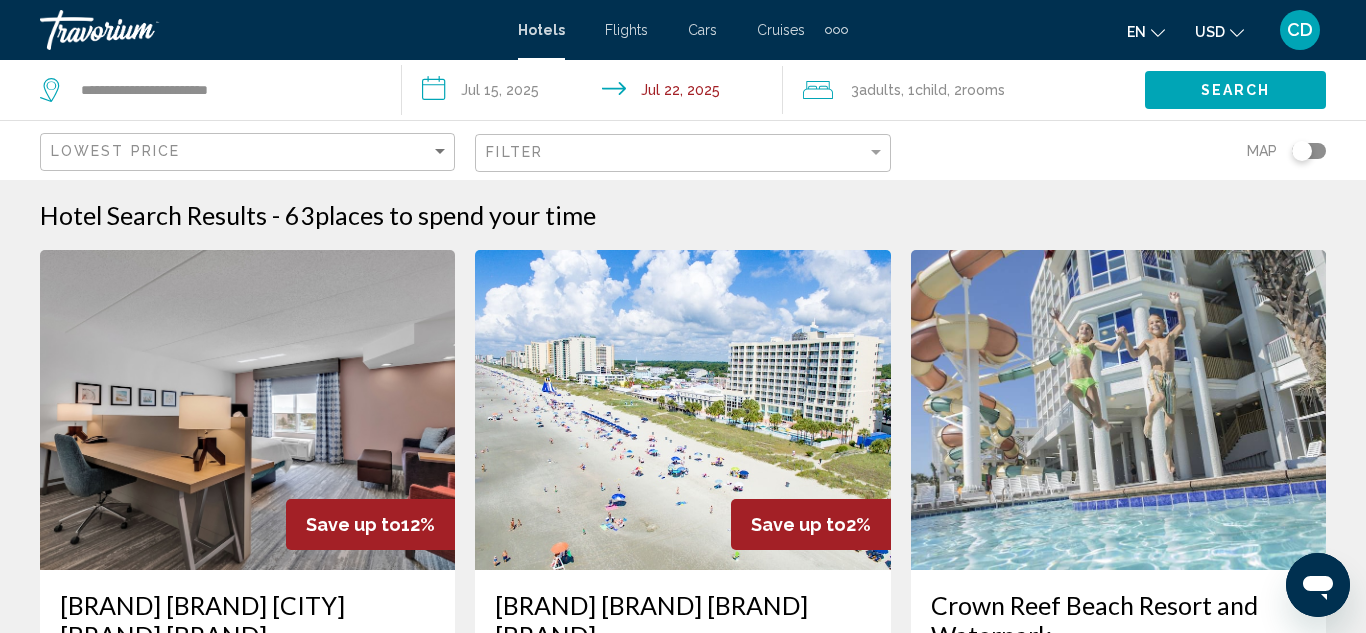 click at bounding box center (1118, 410) 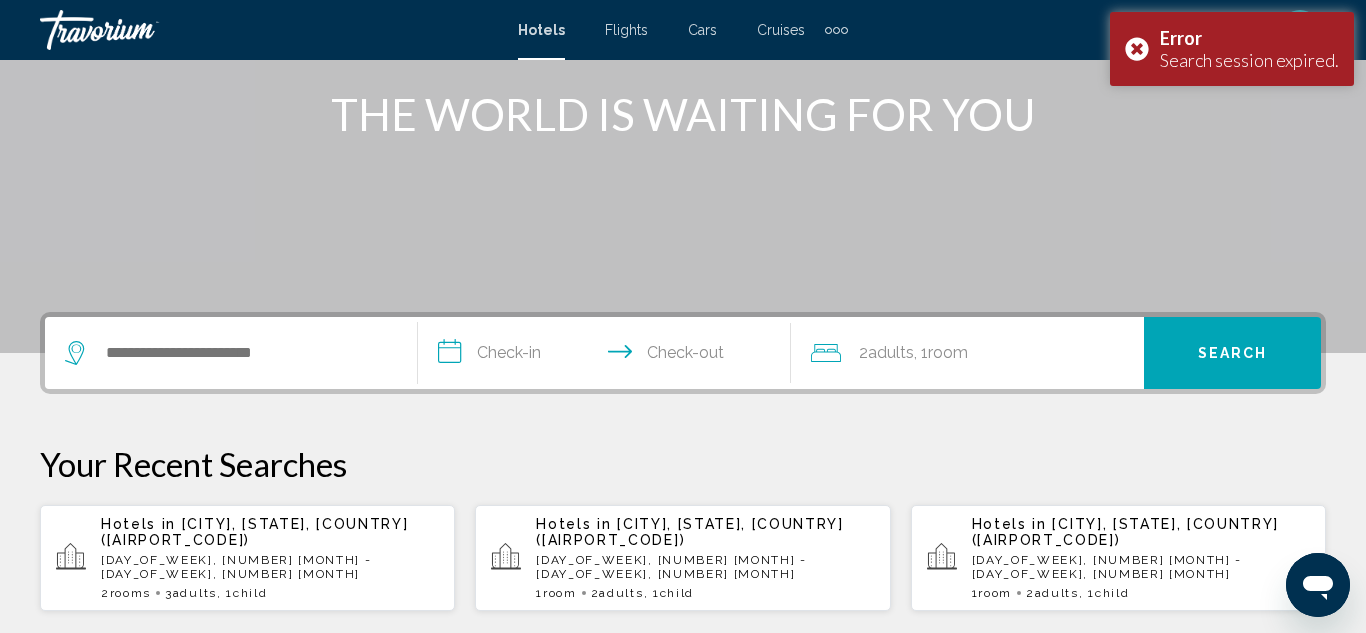 scroll, scrollTop: 251, scrollLeft: 0, axis: vertical 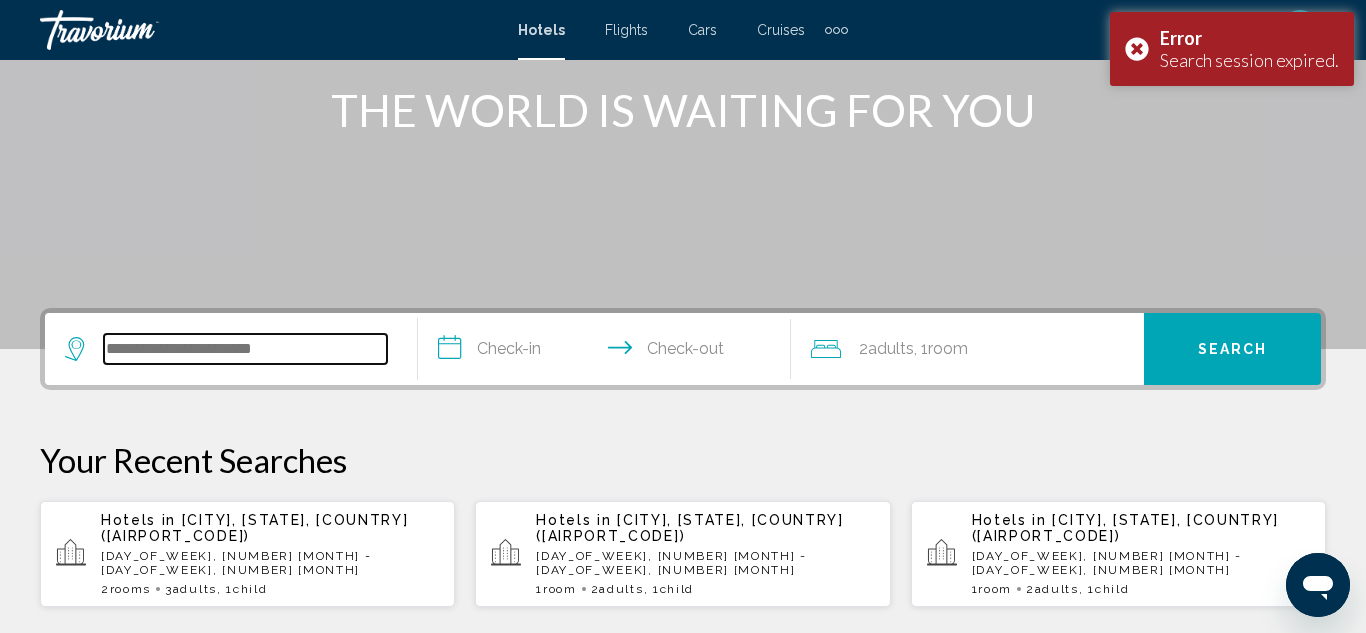 click at bounding box center (245, 349) 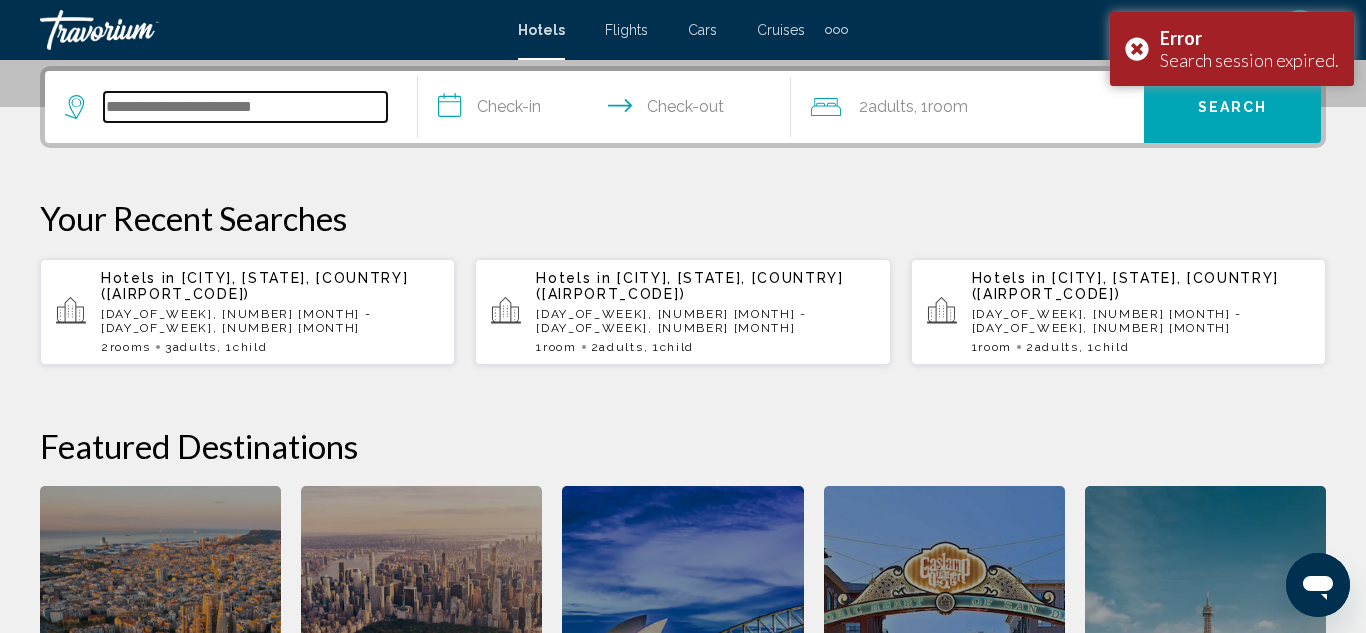 scroll, scrollTop: 494, scrollLeft: 0, axis: vertical 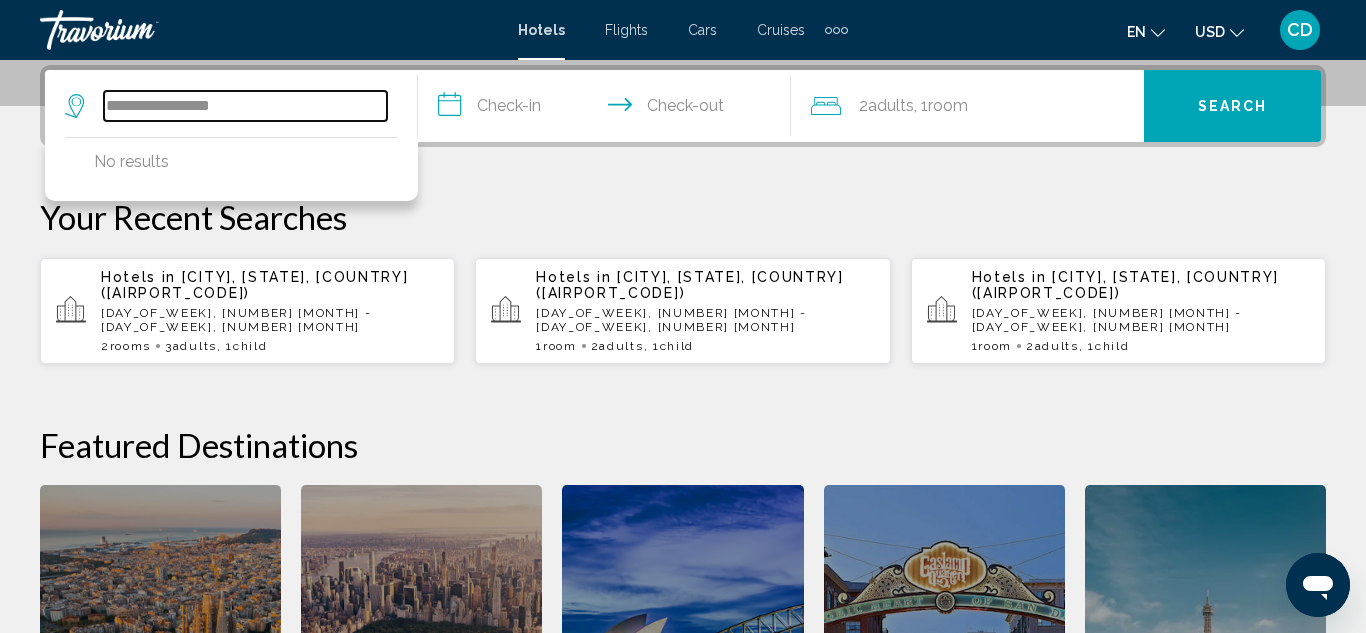 click on "**********" at bounding box center [245, 106] 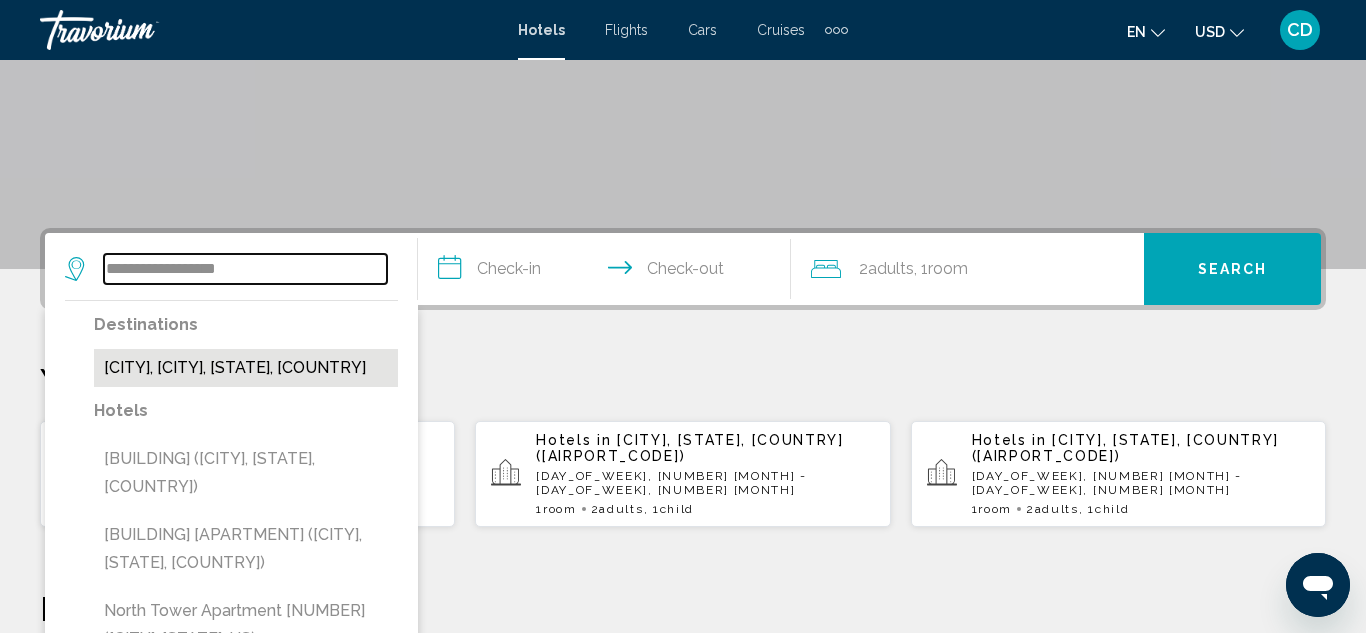 scroll, scrollTop: 328, scrollLeft: 0, axis: vertical 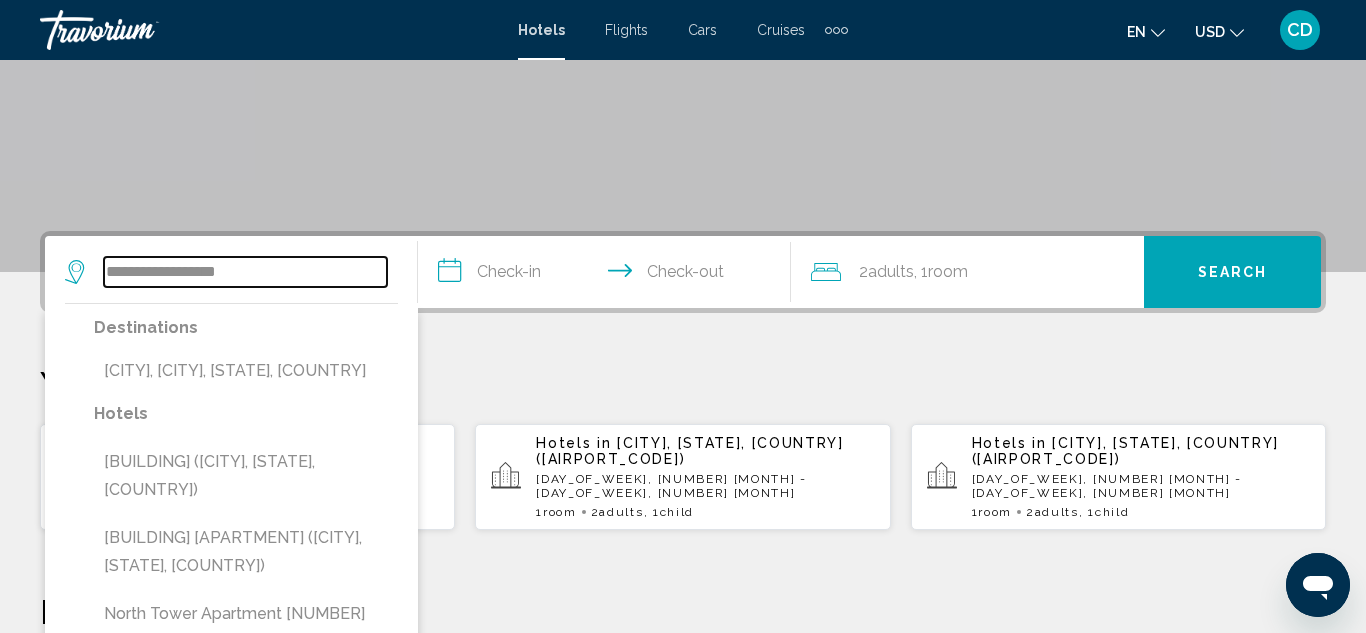 type on "**********" 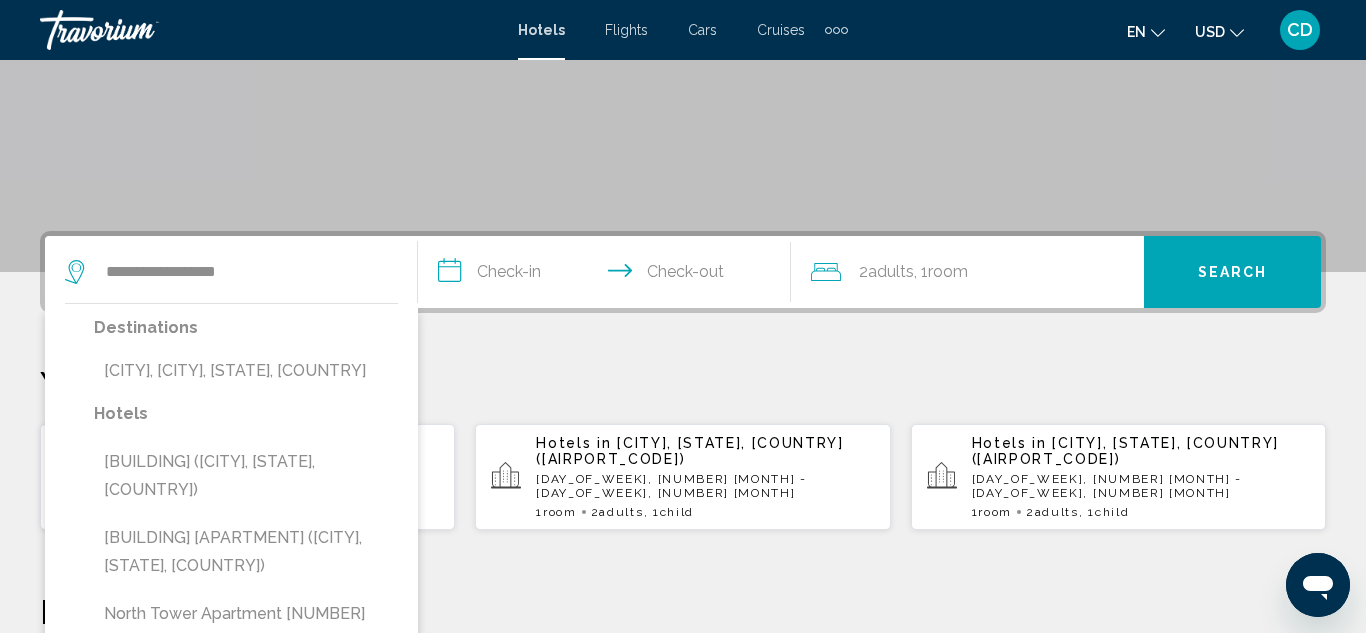 click on "[DAY_OF_WEEK], [NUMBER] [MONTH] - [DAY_OF_WEEK], [NUMBER] [MONTH]" at bounding box center [705, 486] 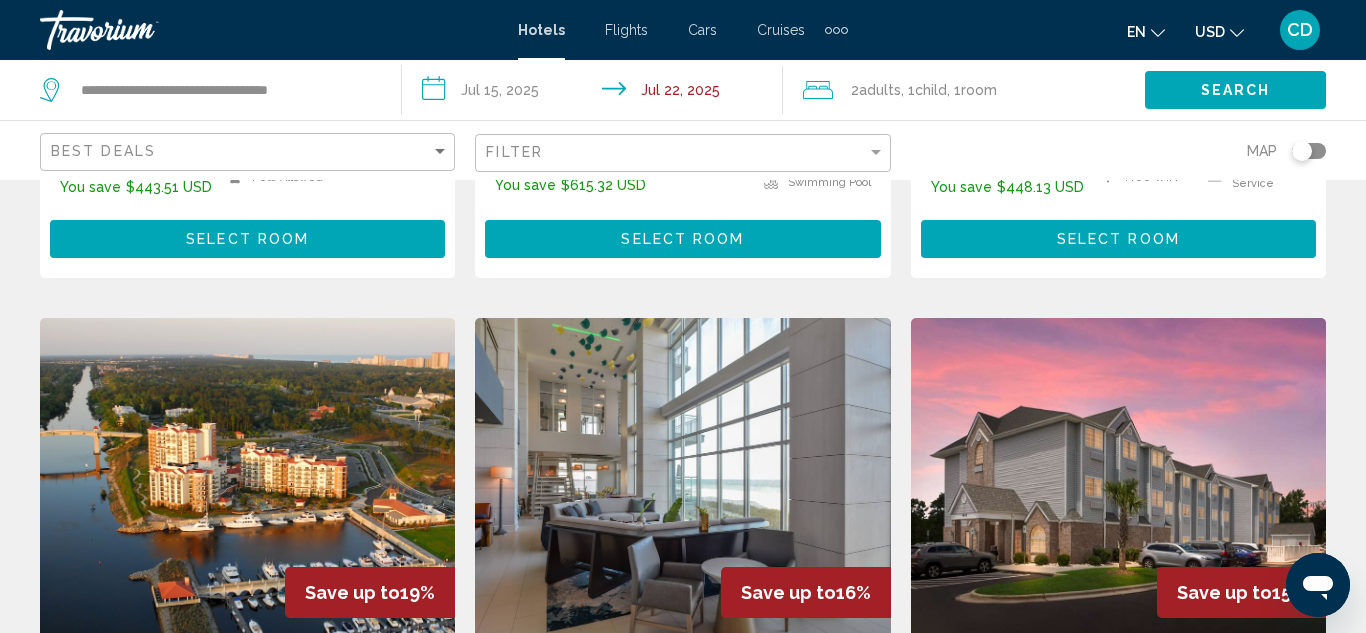 scroll, scrollTop: 684, scrollLeft: 0, axis: vertical 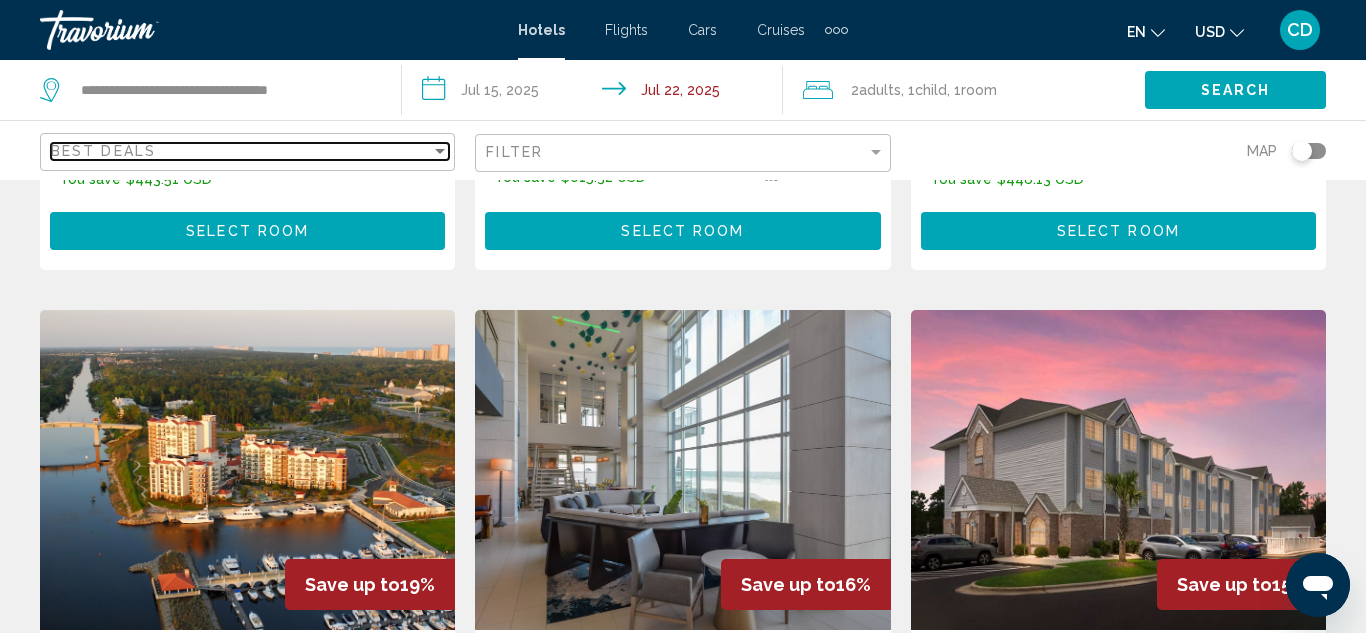 click on "Best Deals" at bounding box center [250, 152] 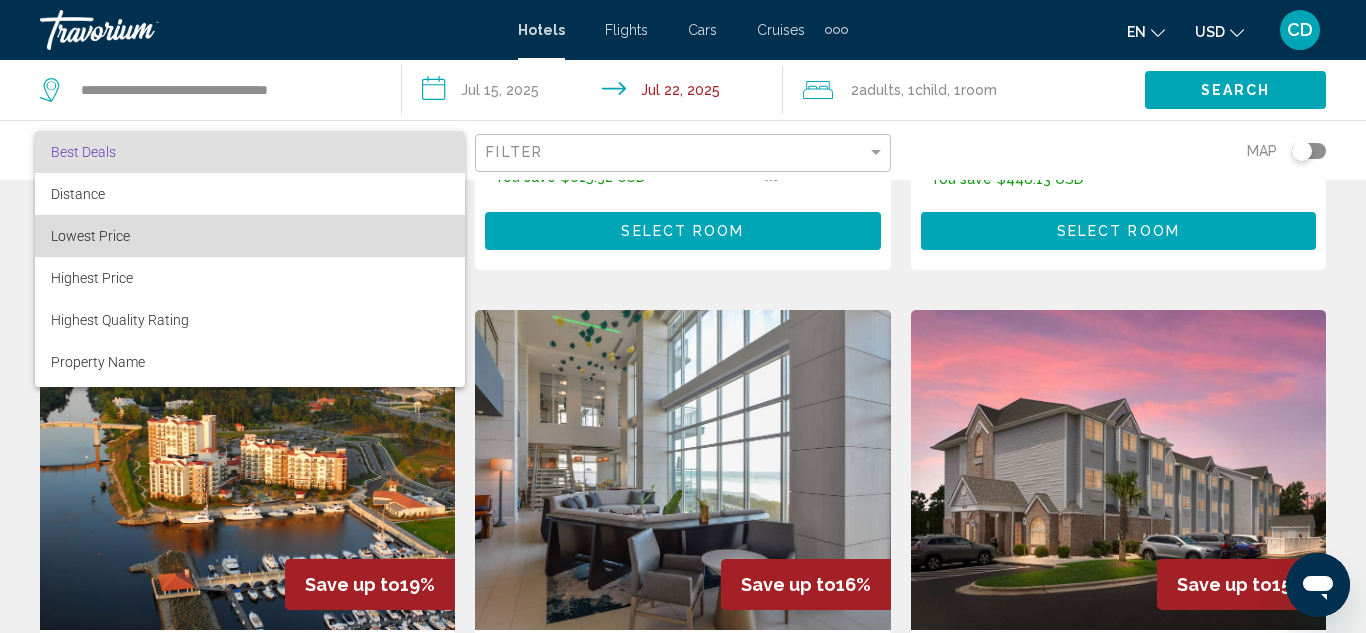 click on "Lowest Price" at bounding box center (250, 236) 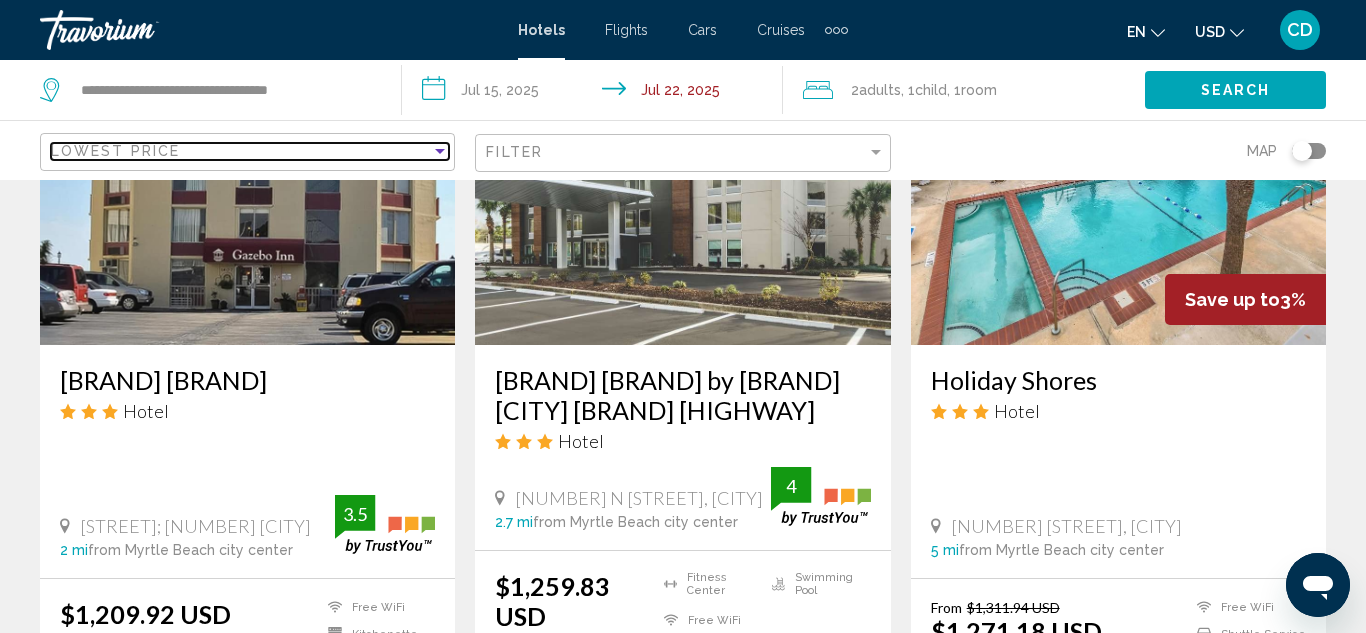 scroll, scrollTop: 1745, scrollLeft: 0, axis: vertical 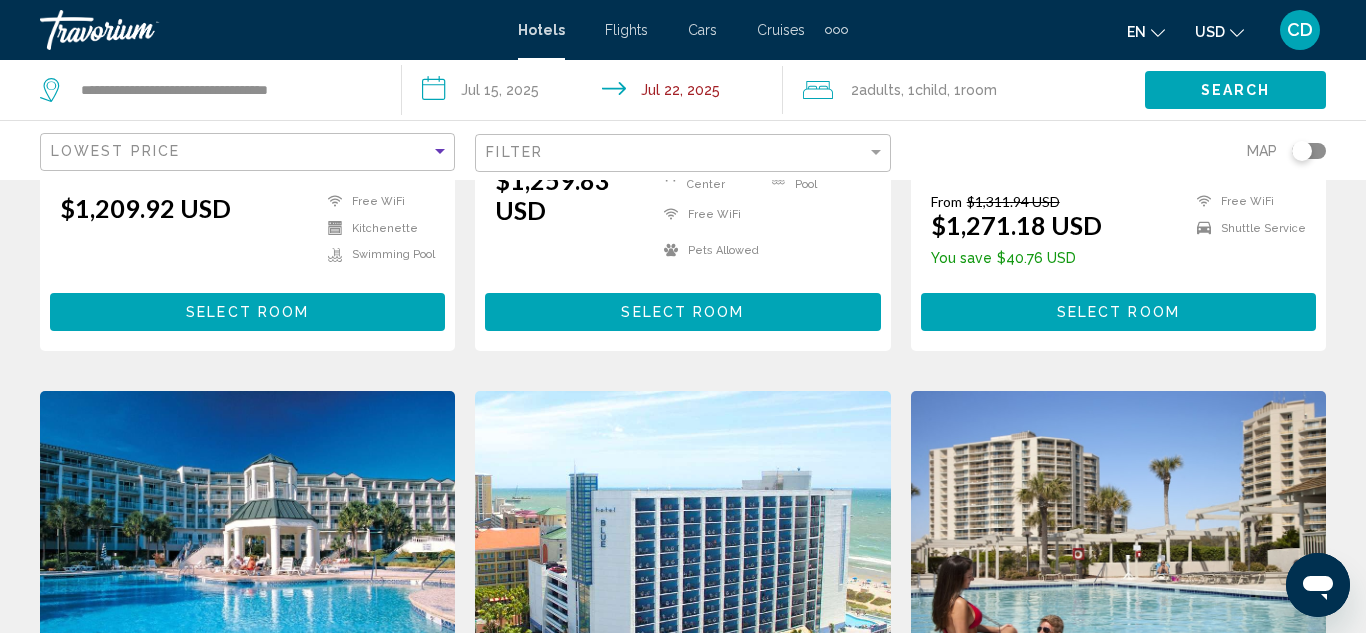click at bounding box center [1118, 551] 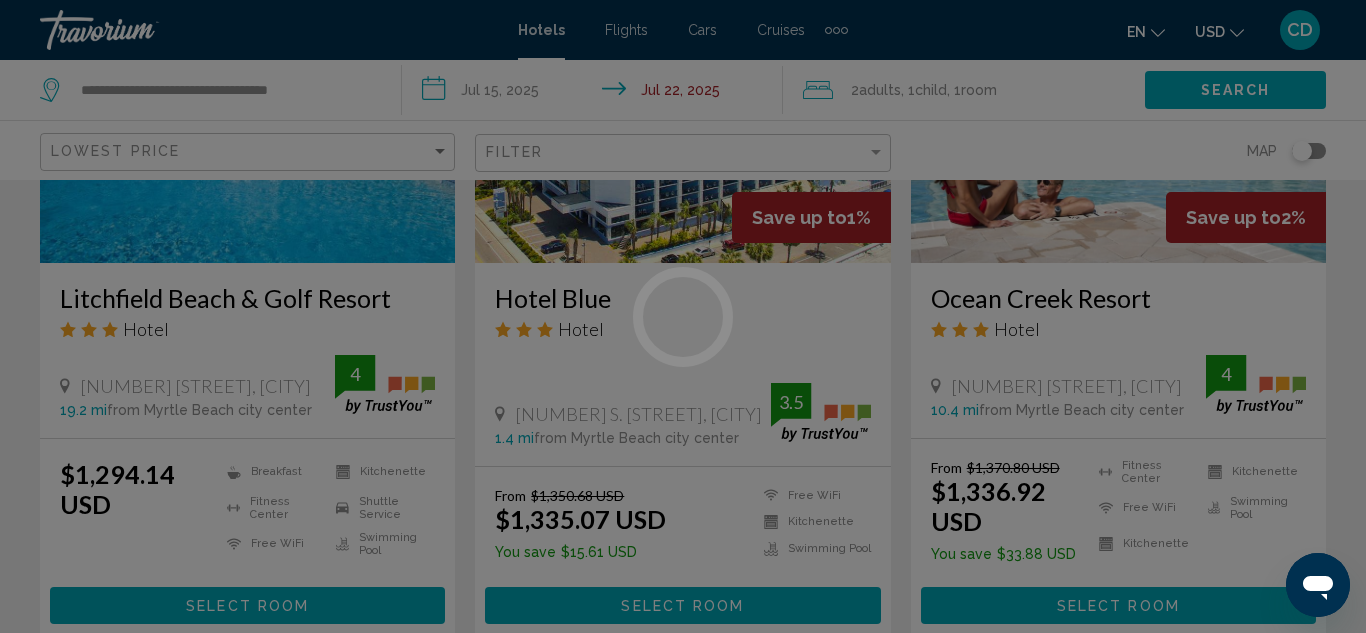 scroll, scrollTop: 2605, scrollLeft: 0, axis: vertical 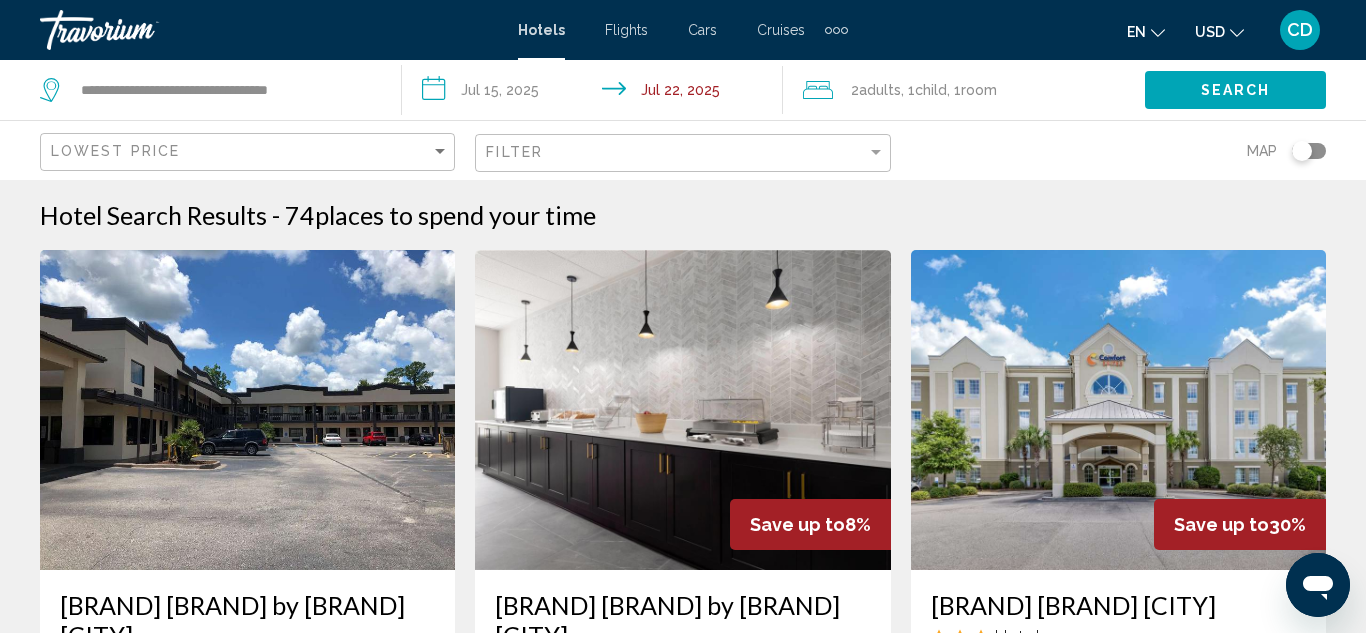 click on "**********" at bounding box center (597, 93) 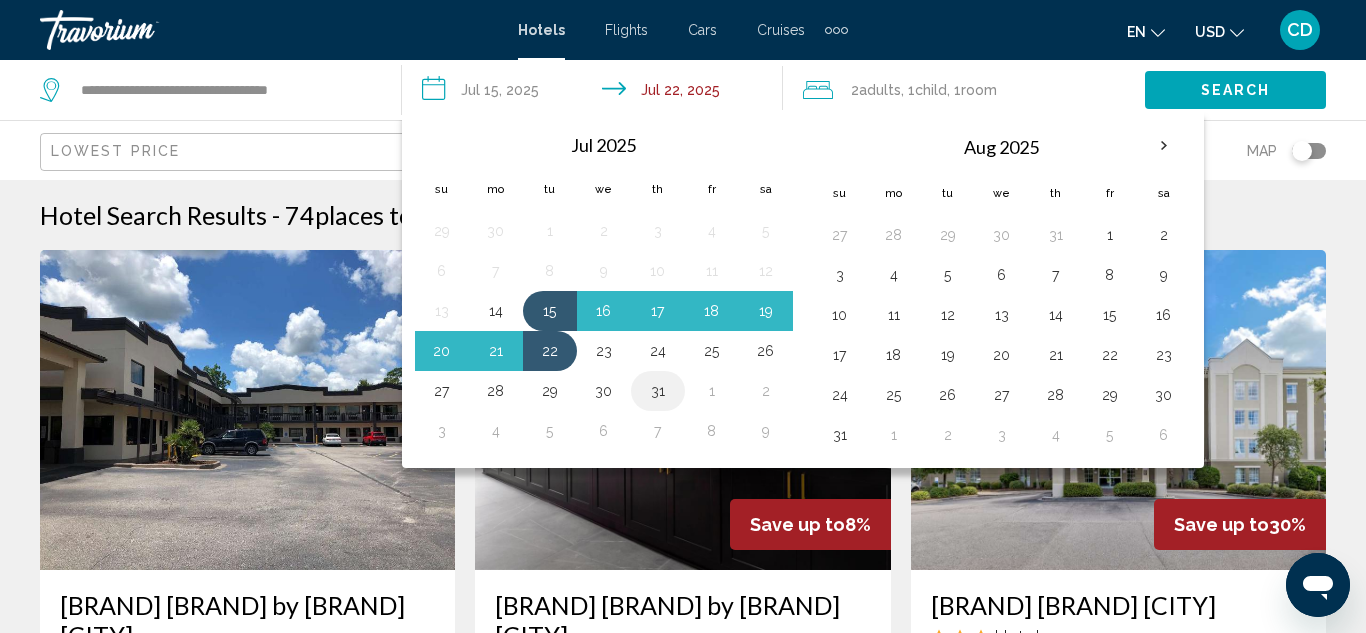 click on "31" at bounding box center (658, 391) 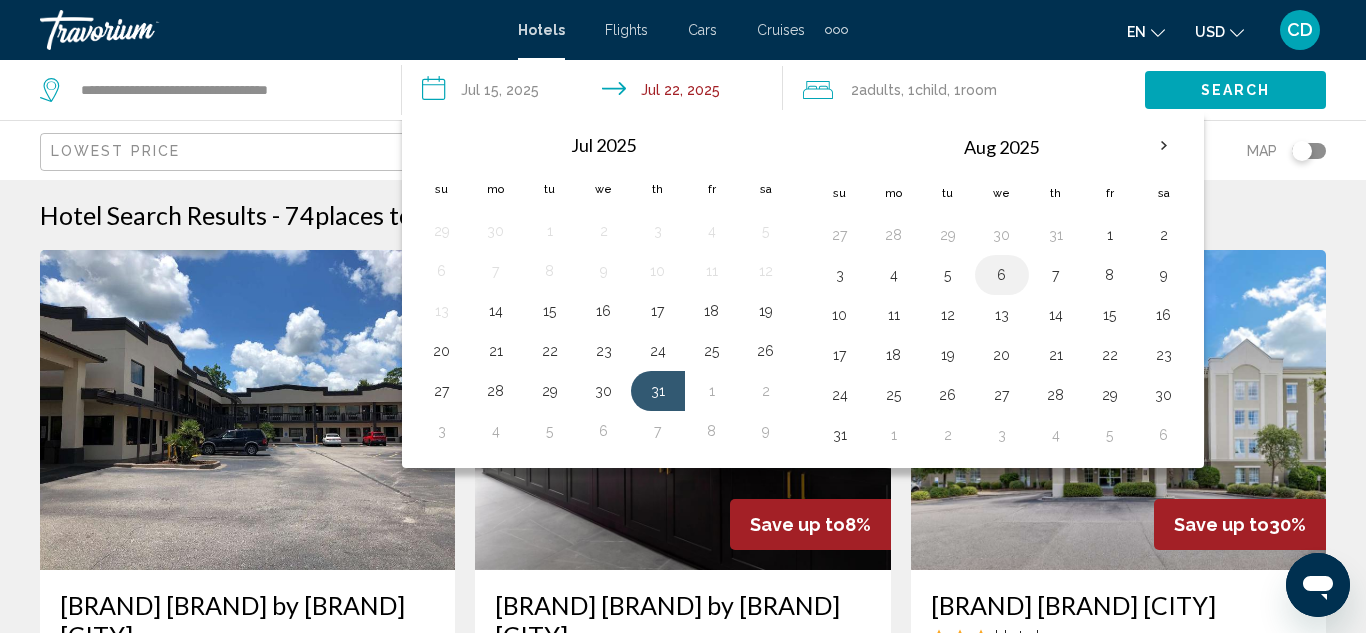 click on "6" at bounding box center [1002, 275] 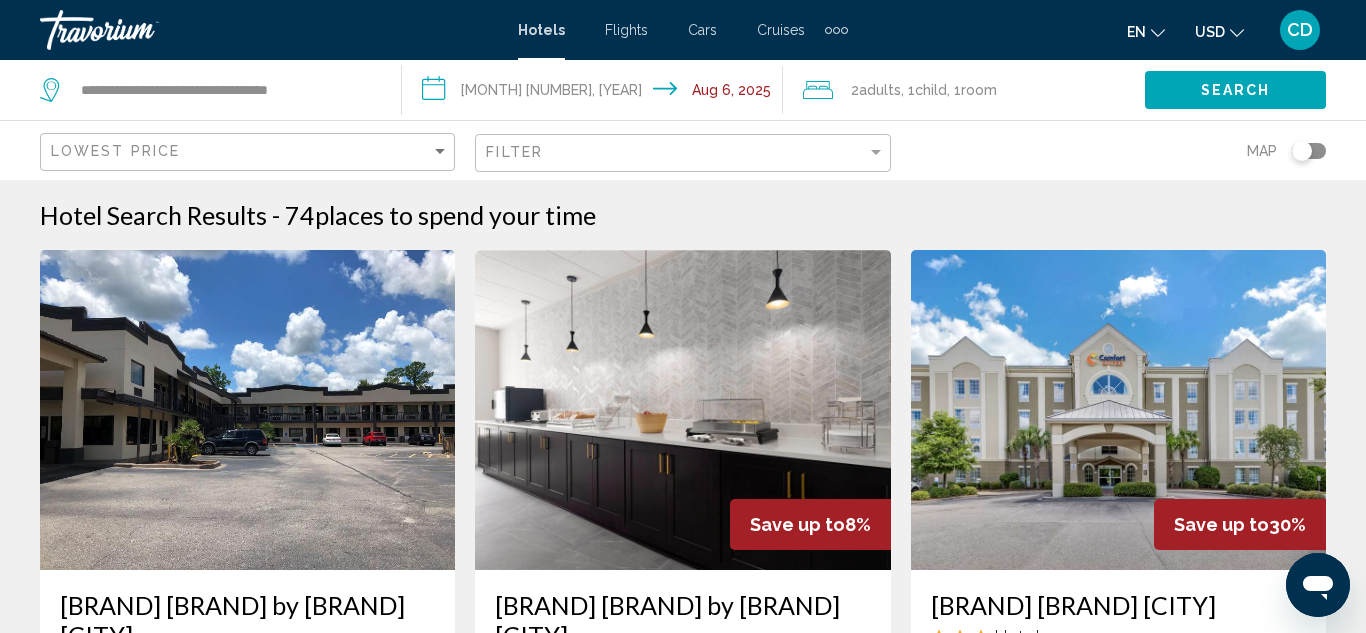 click on ", 1  Room rooms" 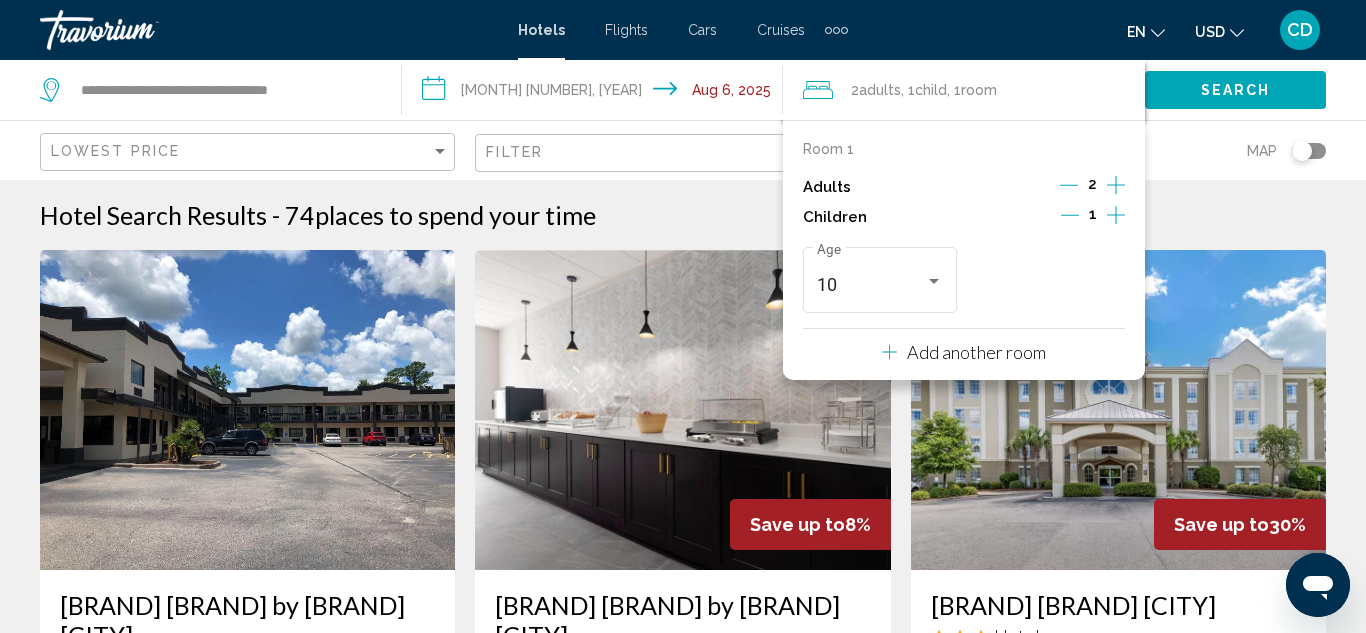 click on "Add another room" at bounding box center [964, 352] 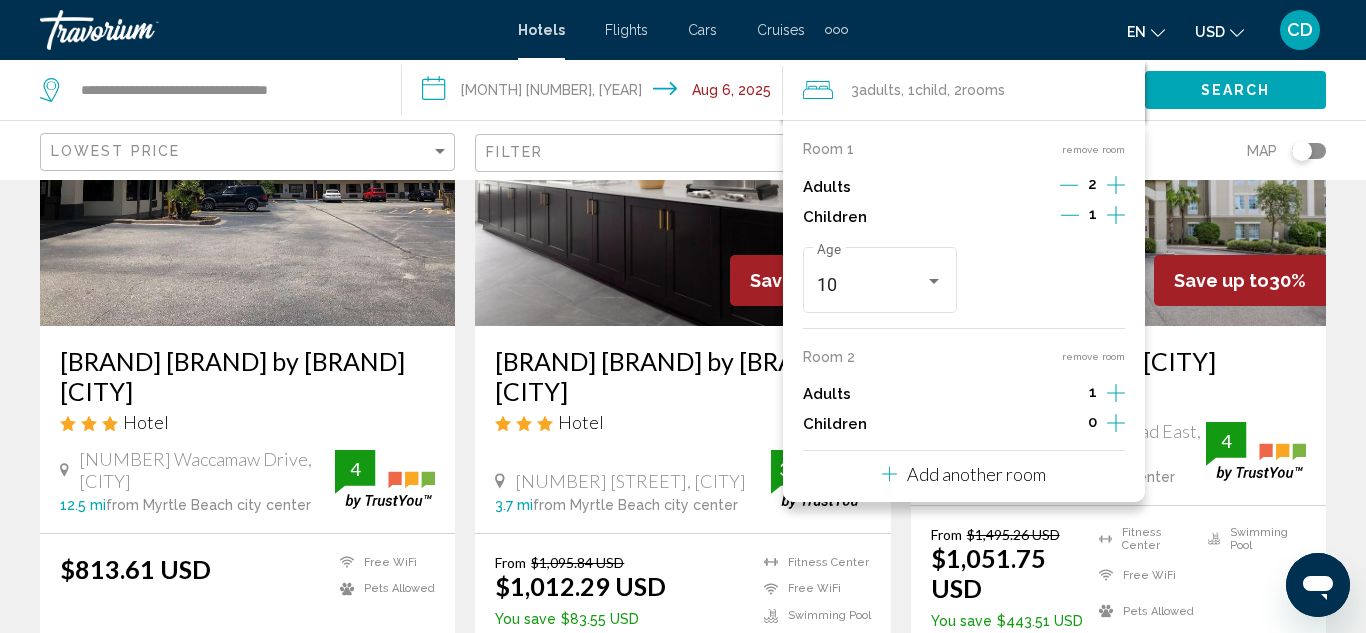 scroll, scrollTop: 246, scrollLeft: 0, axis: vertical 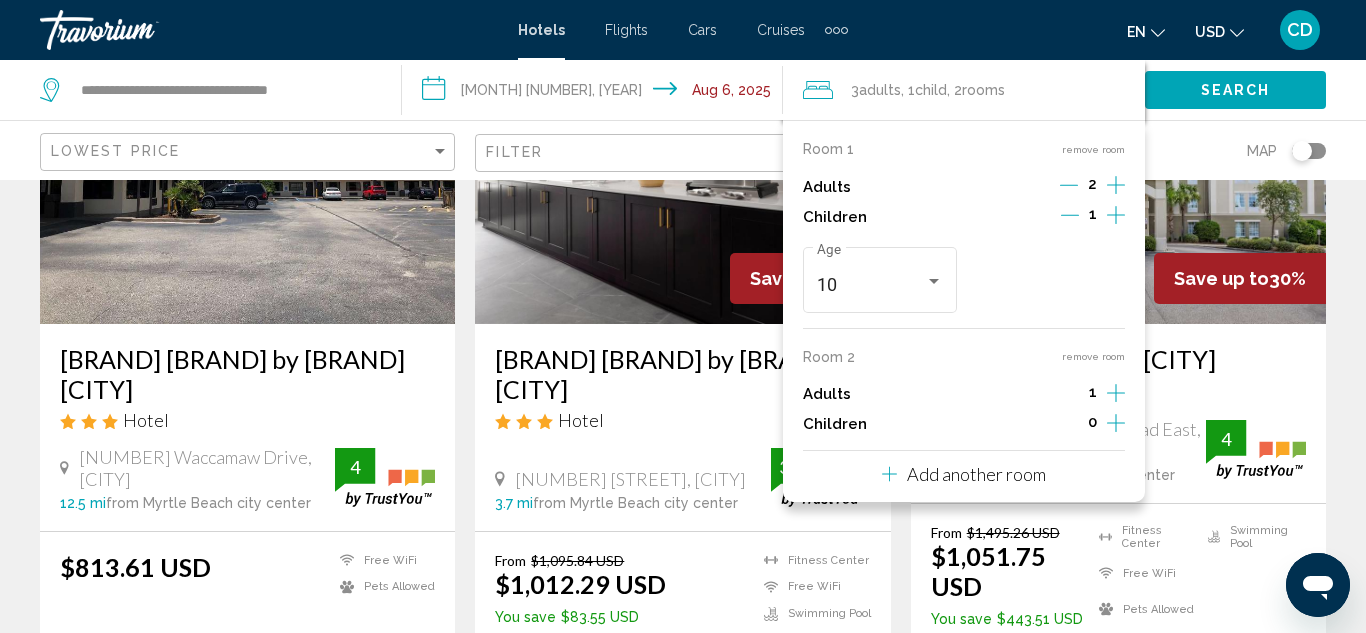 click on "[BRAND] Hotel by [BRAND] [CITY]
Hotel
[NUMBER] [STREET], [CITY] [DISTANCE] mi  from [CITY] city center from hotel 4" at bounding box center (247, 427) 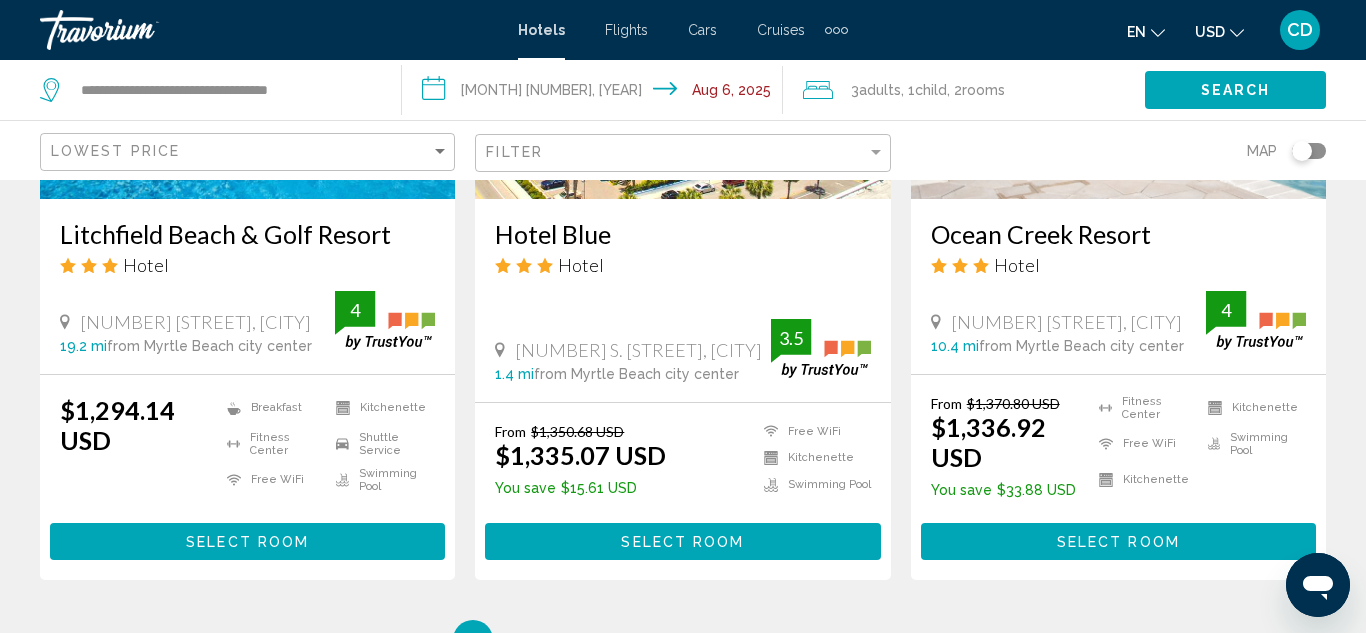 scroll, scrollTop: 2660, scrollLeft: 0, axis: vertical 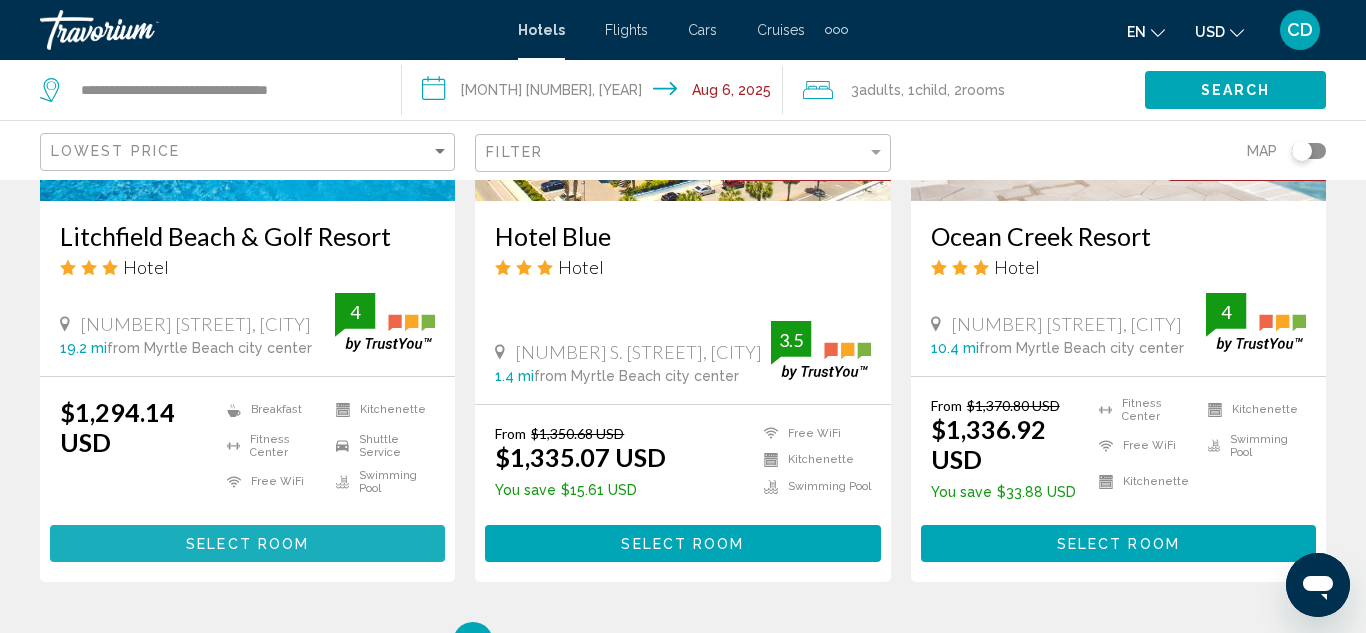 click on "Select Room" at bounding box center [247, 544] 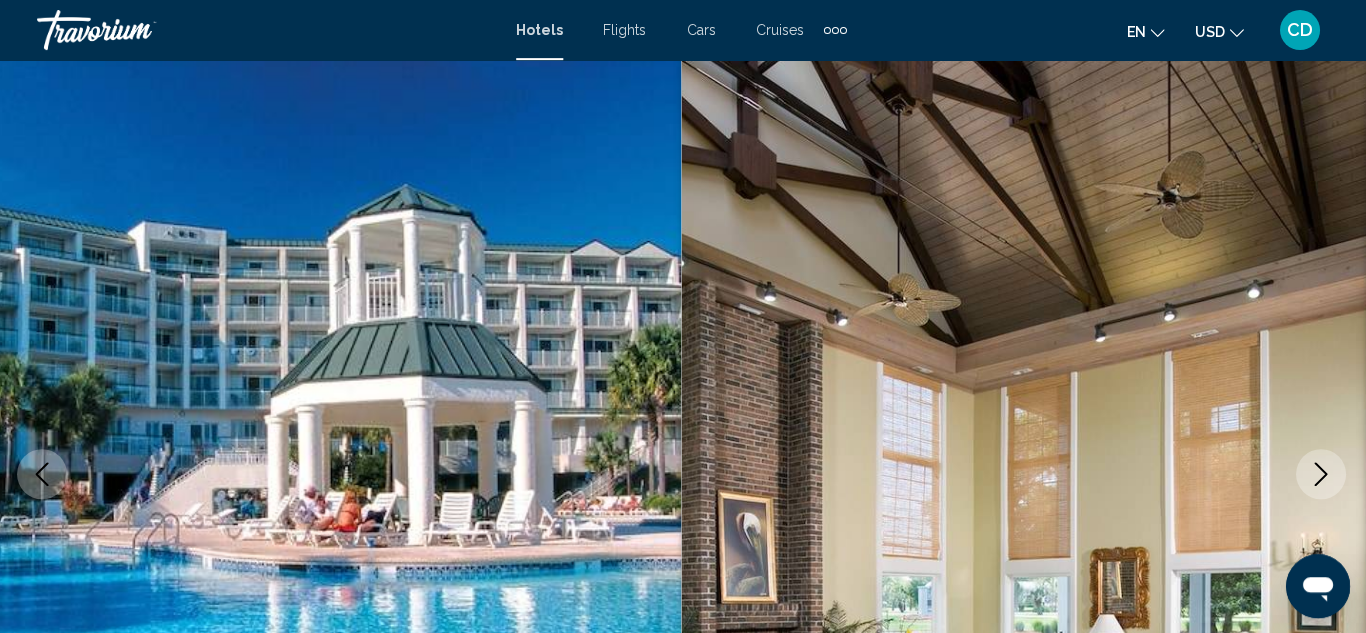 scroll, scrollTop: 0, scrollLeft: 0, axis: both 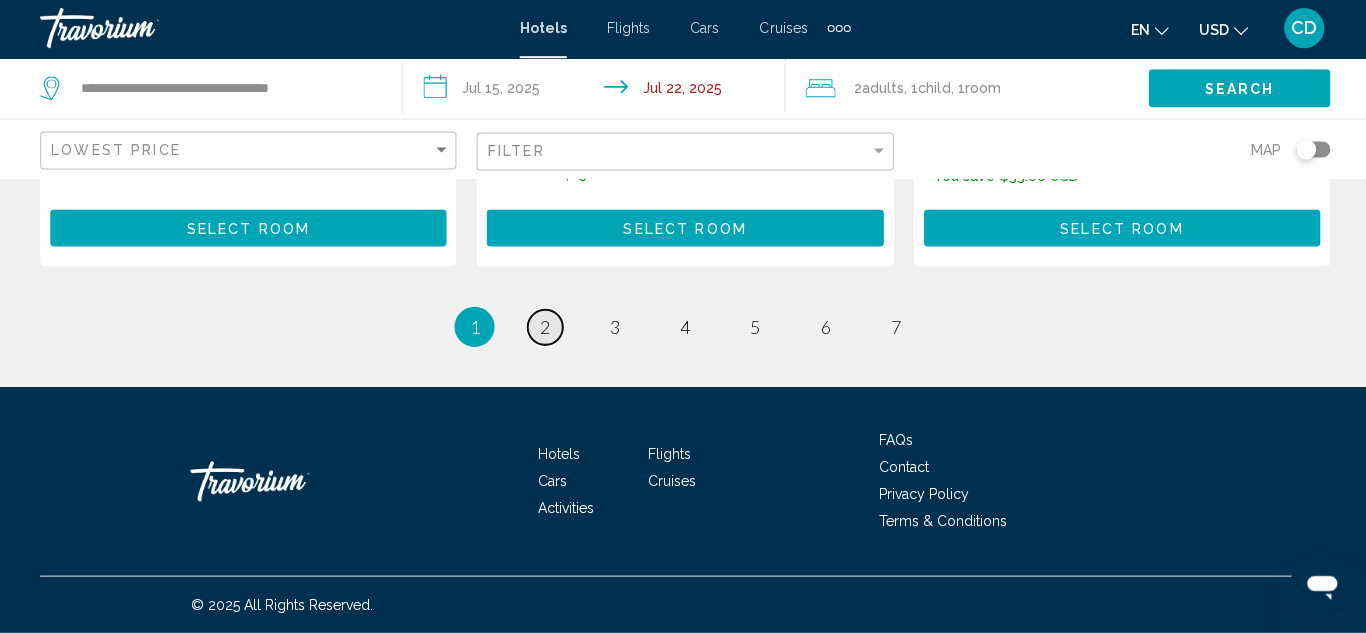 click on "page  2" at bounding box center [543, 328] 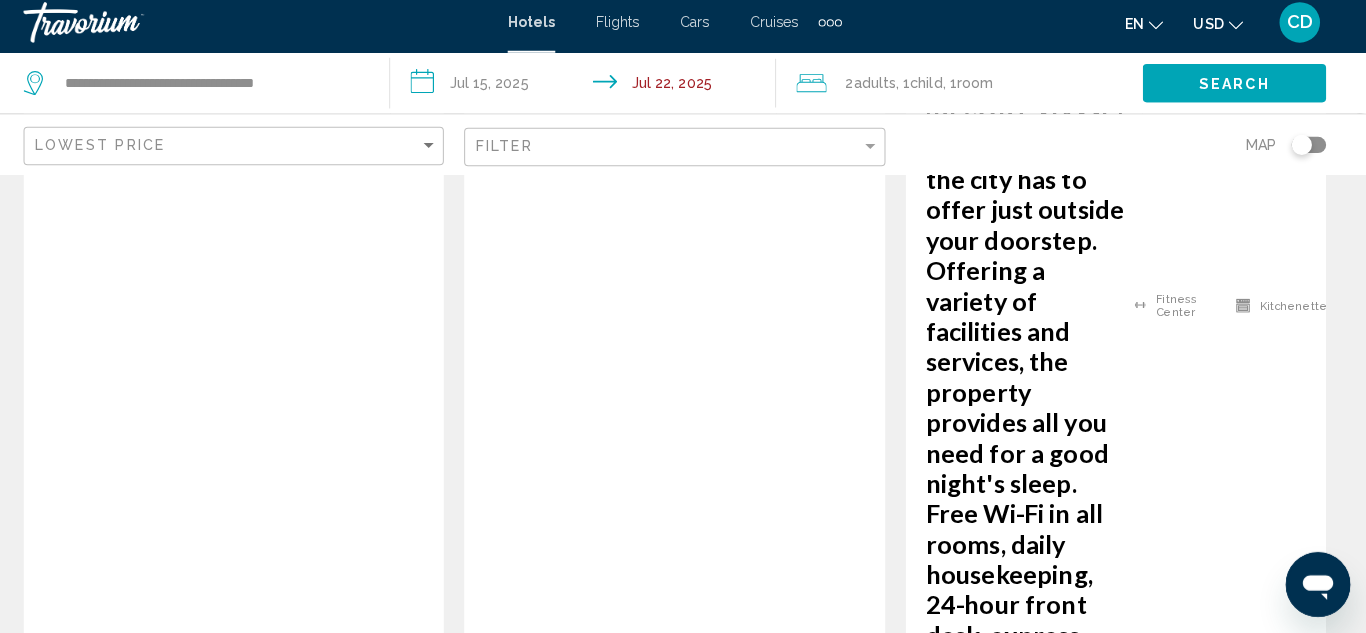 scroll, scrollTop: 2371, scrollLeft: 0, axis: vertical 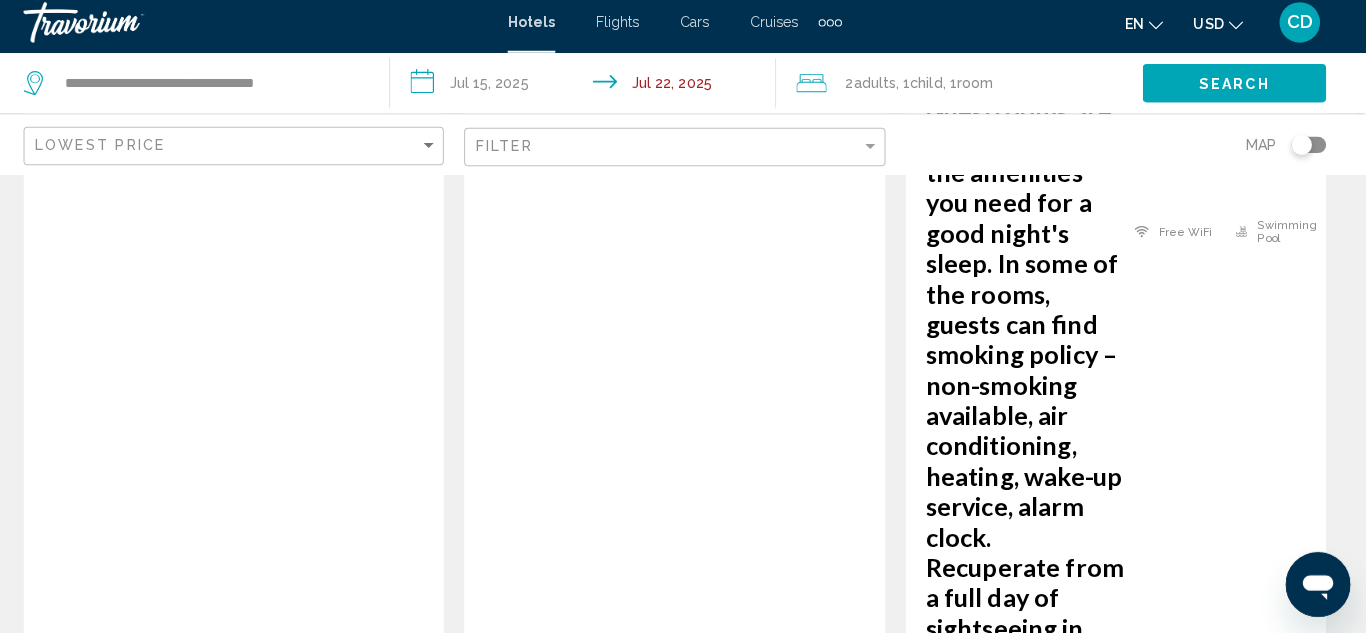 click on "page  3" at bounding box center [613, 2088] 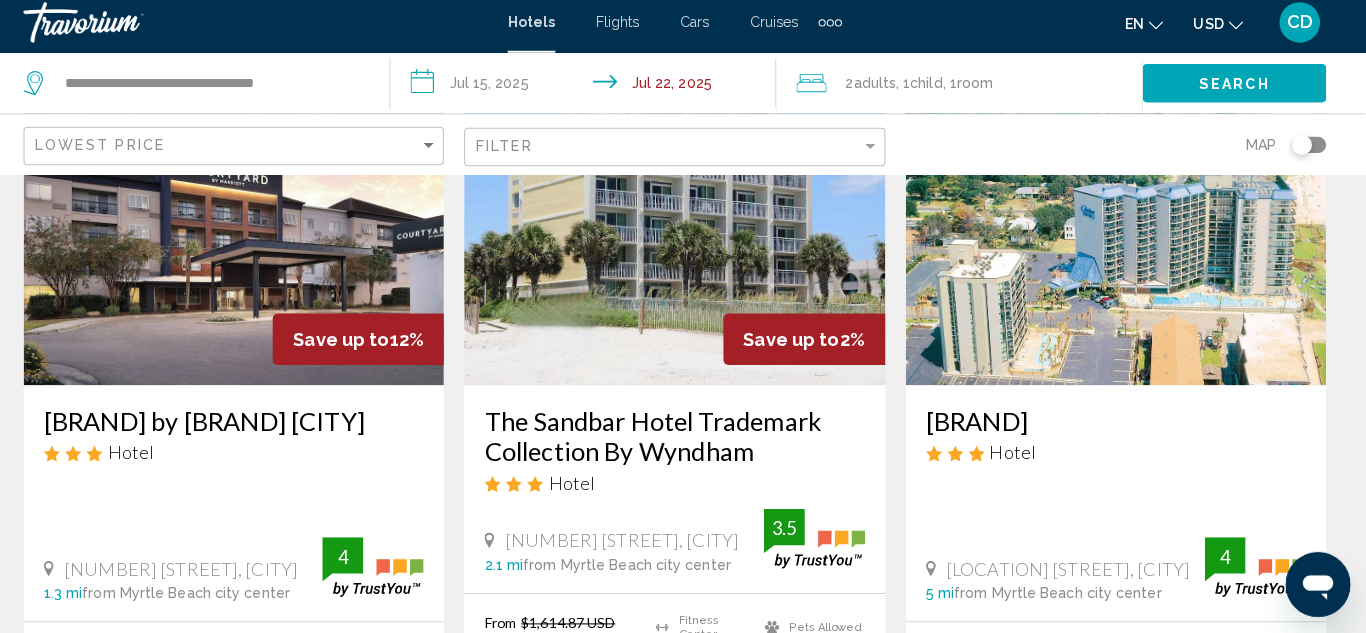 scroll, scrollTop: 187, scrollLeft: 0, axis: vertical 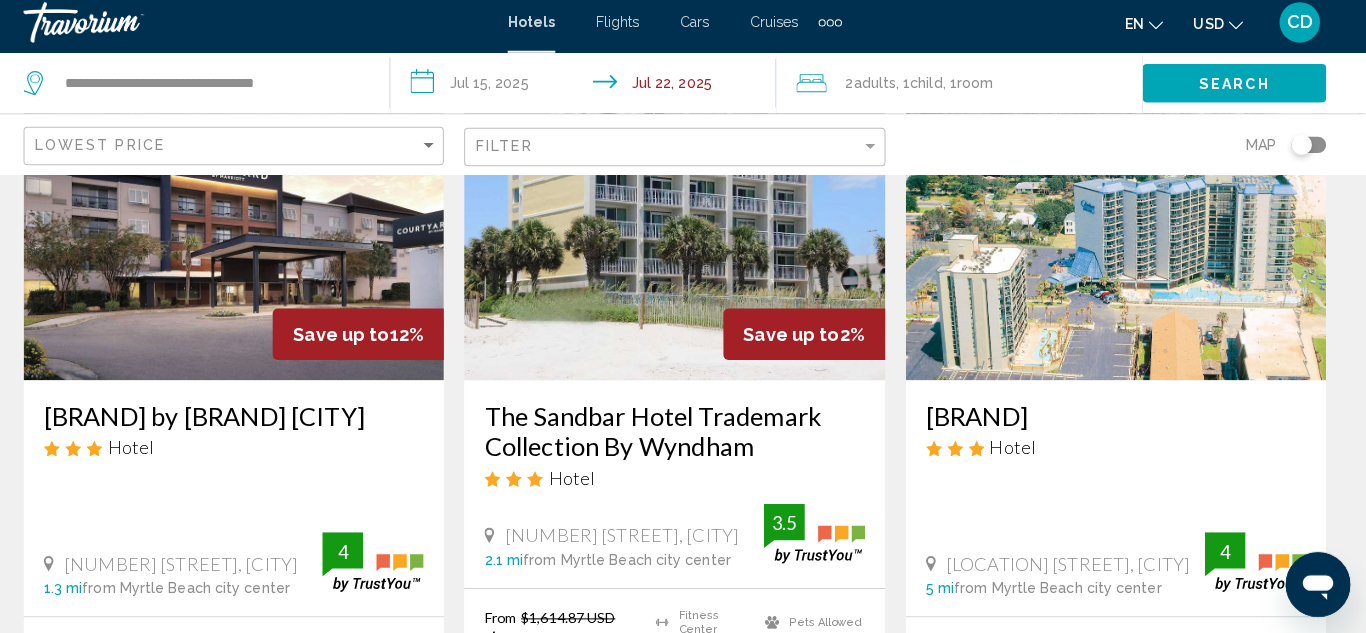 click at bounding box center (247, 223) 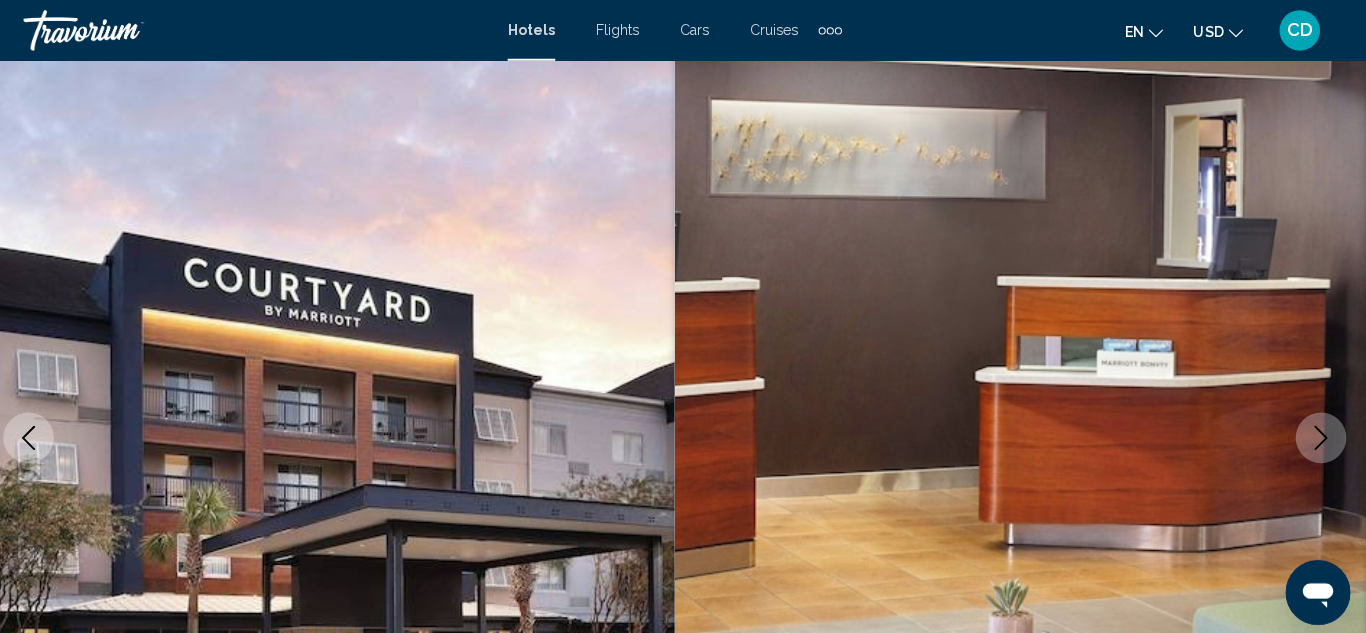 scroll, scrollTop: 94, scrollLeft: 0, axis: vertical 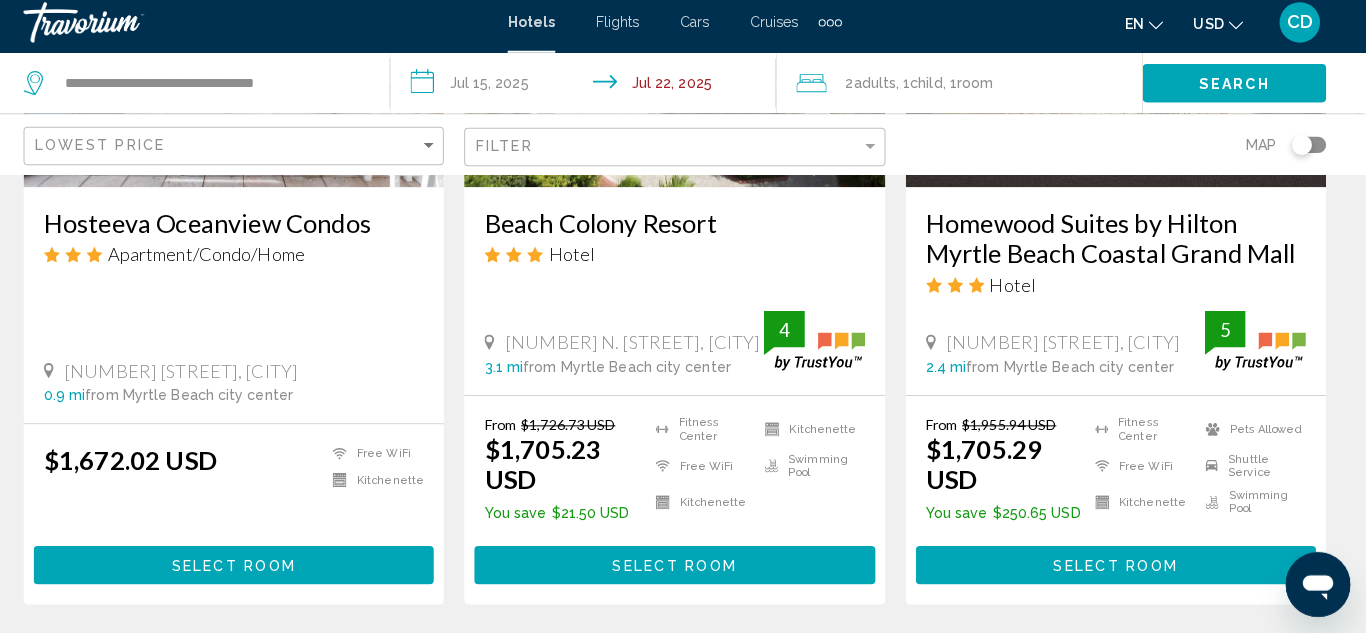 click on "Select Room" at bounding box center (1118, 565) 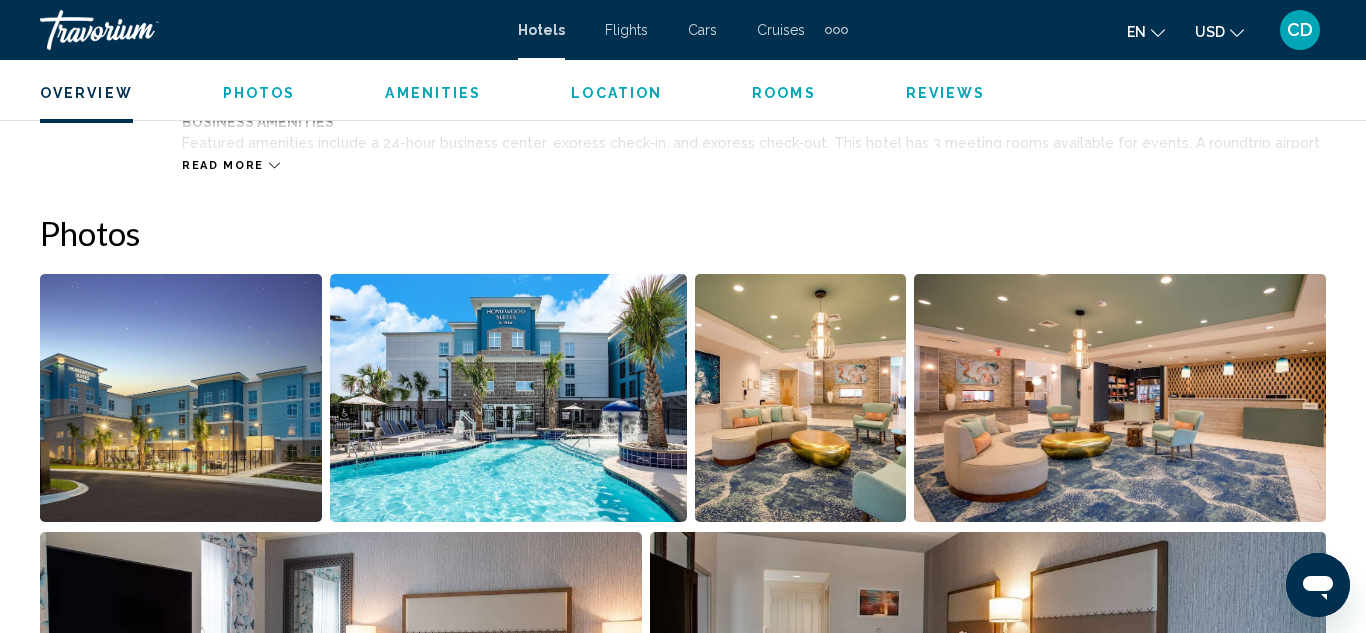 scroll, scrollTop: 1229, scrollLeft: 0, axis: vertical 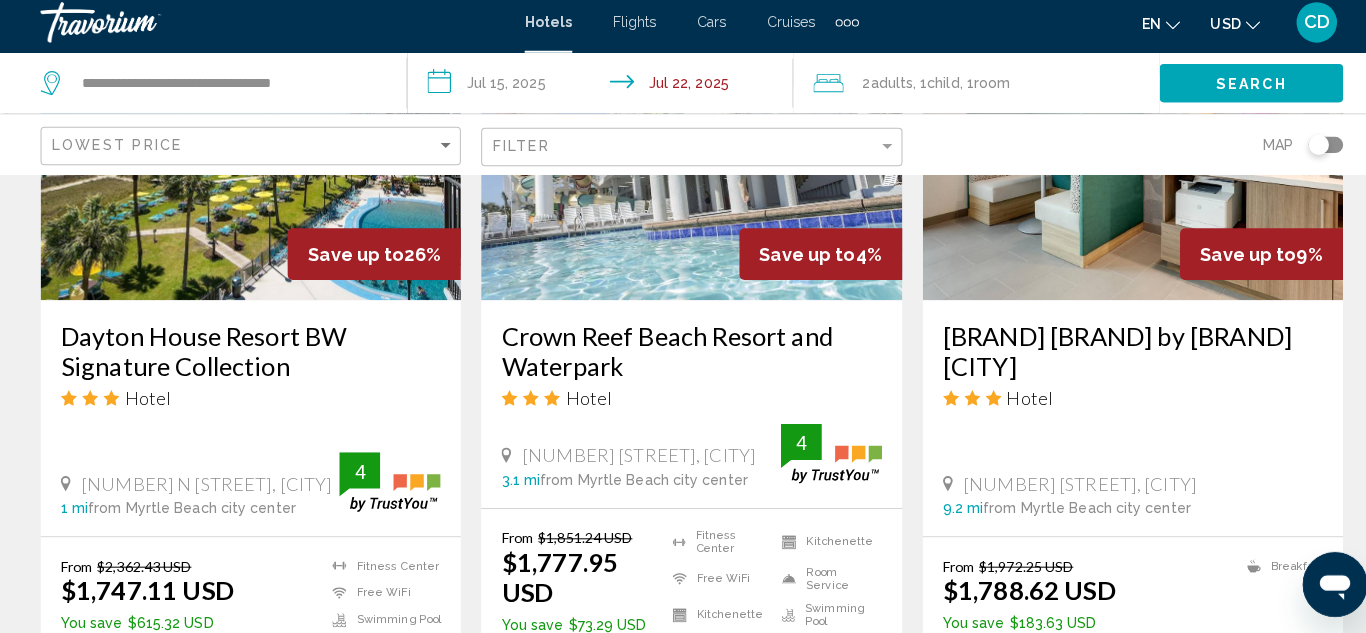 click on "[NUMBER] [STREET], [CITY]" at bounding box center [630, 457] 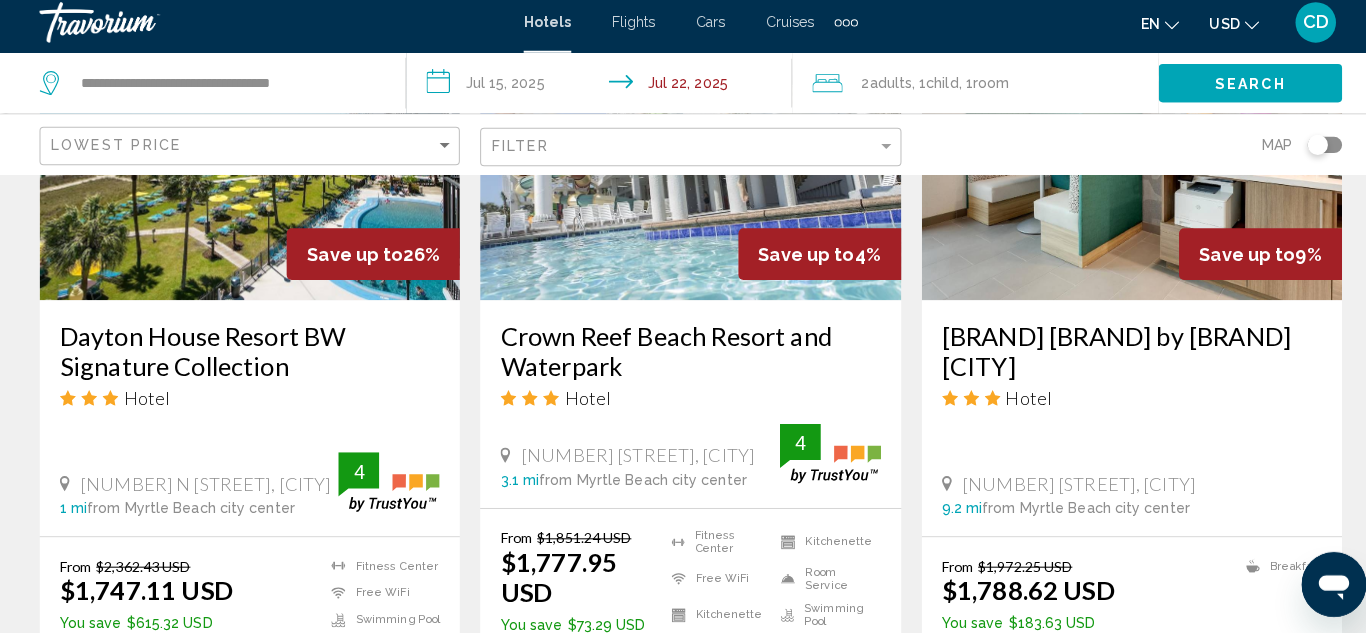 click on "Crown Reef Beach Resort and Waterpark" at bounding box center [682, 354] 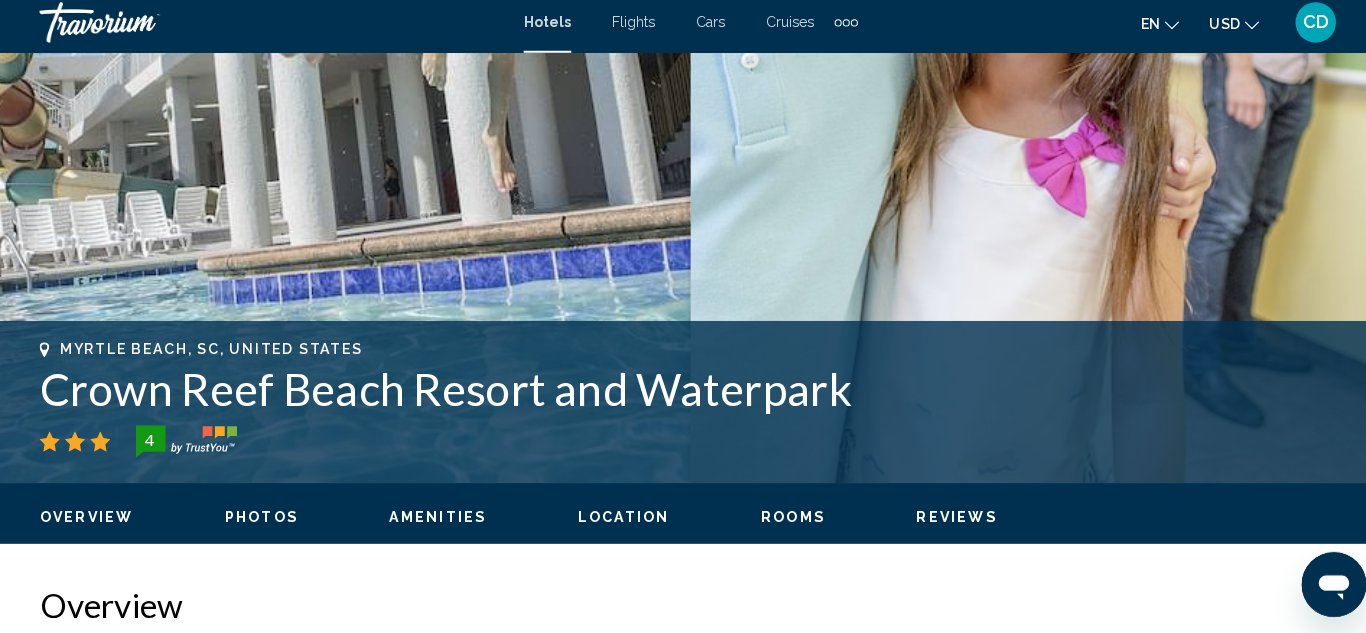 scroll, scrollTop: 545, scrollLeft: 0, axis: vertical 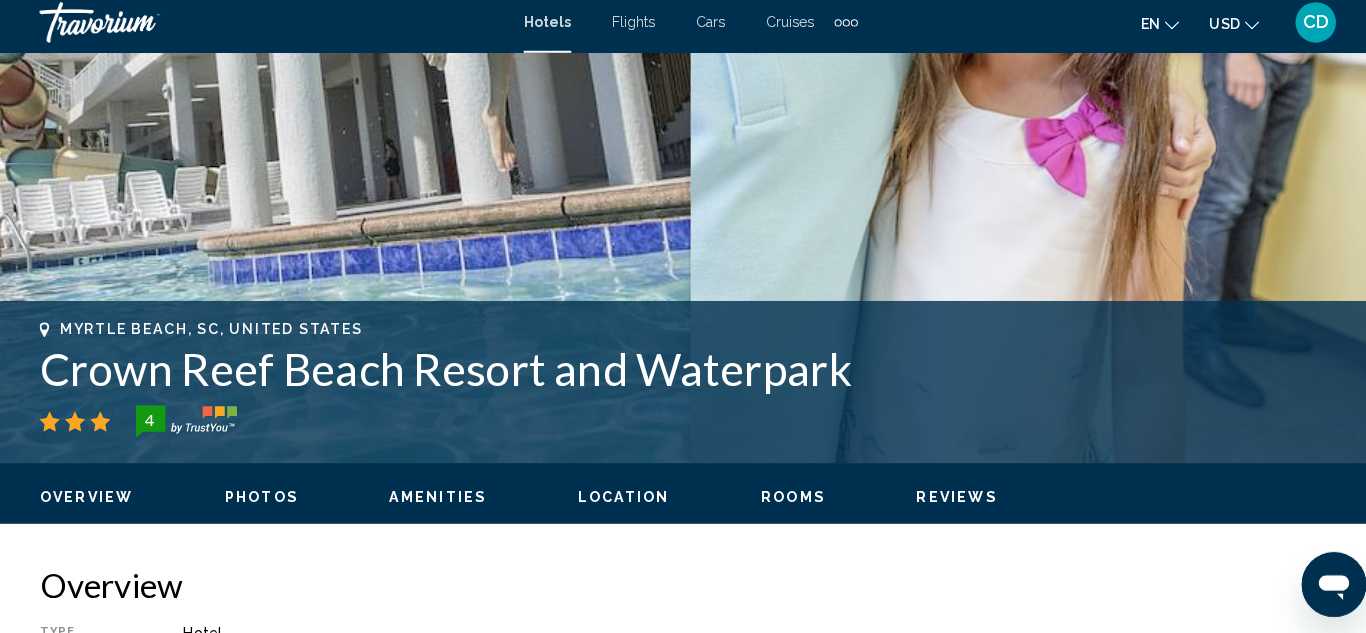click on "Overview" at bounding box center [86, 498] 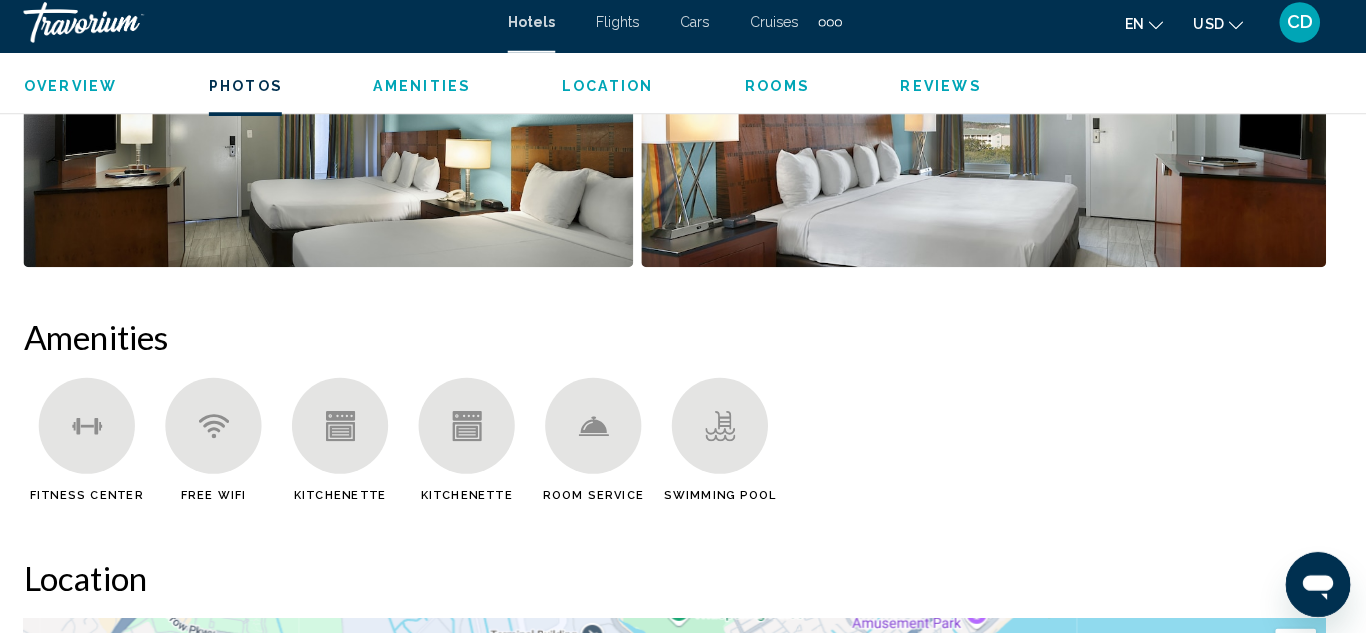 scroll, scrollTop: 1683, scrollLeft: 0, axis: vertical 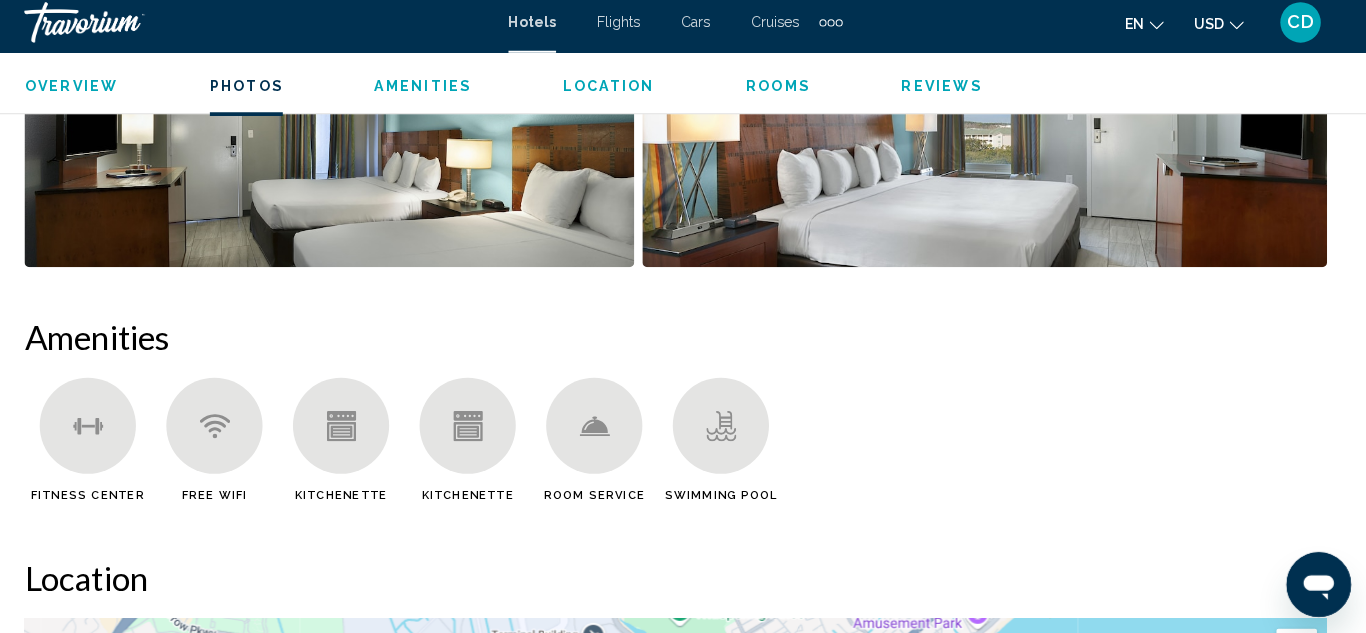 click on "Swimming Pool" at bounding box center (727, 450) 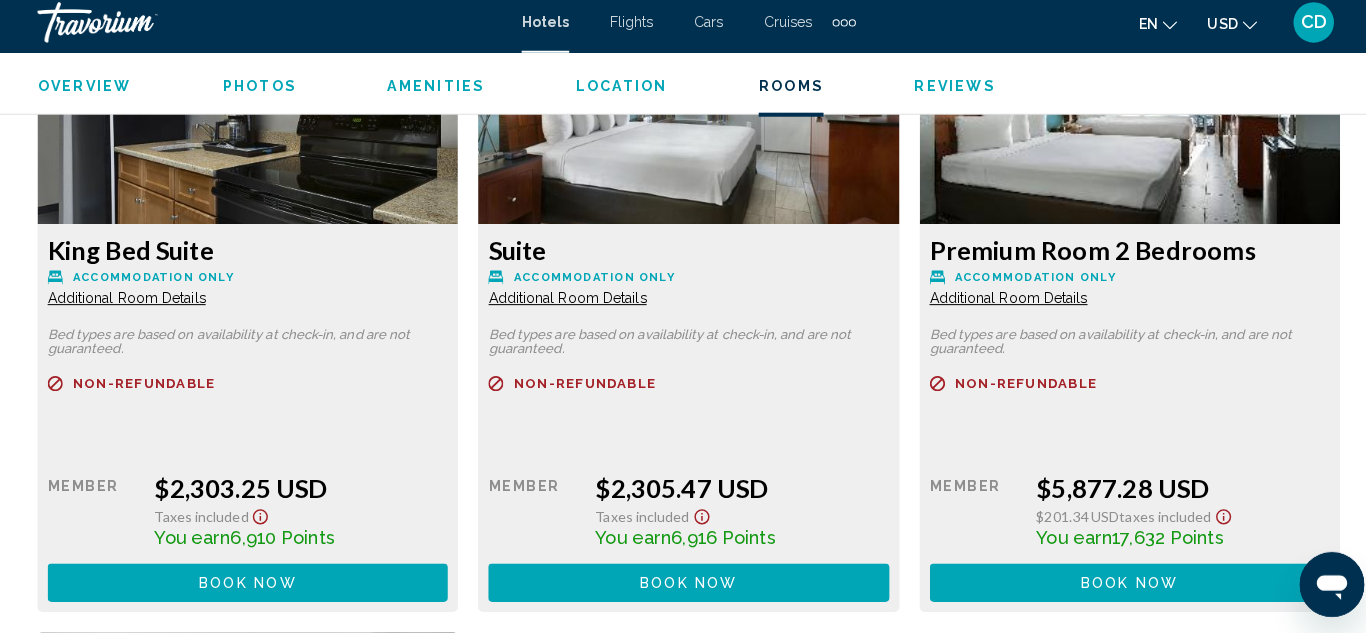 scroll, scrollTop: 3888, scrollLeft: 0, axis: vertical 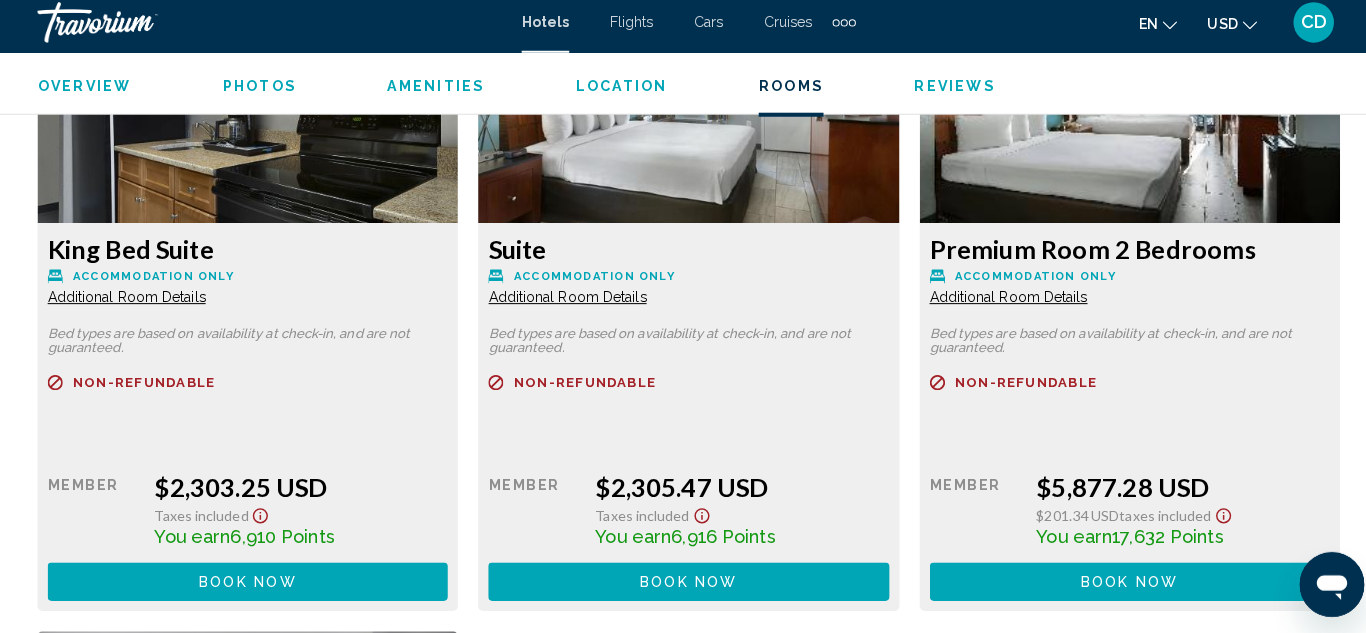 click on "[FIRST] [LAST]
Accommodation Only Additional Room Details Bed types are based on availability at check-in, and are not guaranteed.
Refundable
Non-refundable
Non-refundable     Retail  $0.00  when you redeem    Member  [PRICE] USD  Taxes included
You earn  [POINTS]  Points Book now No longer available" at bounding box center (247, 294) 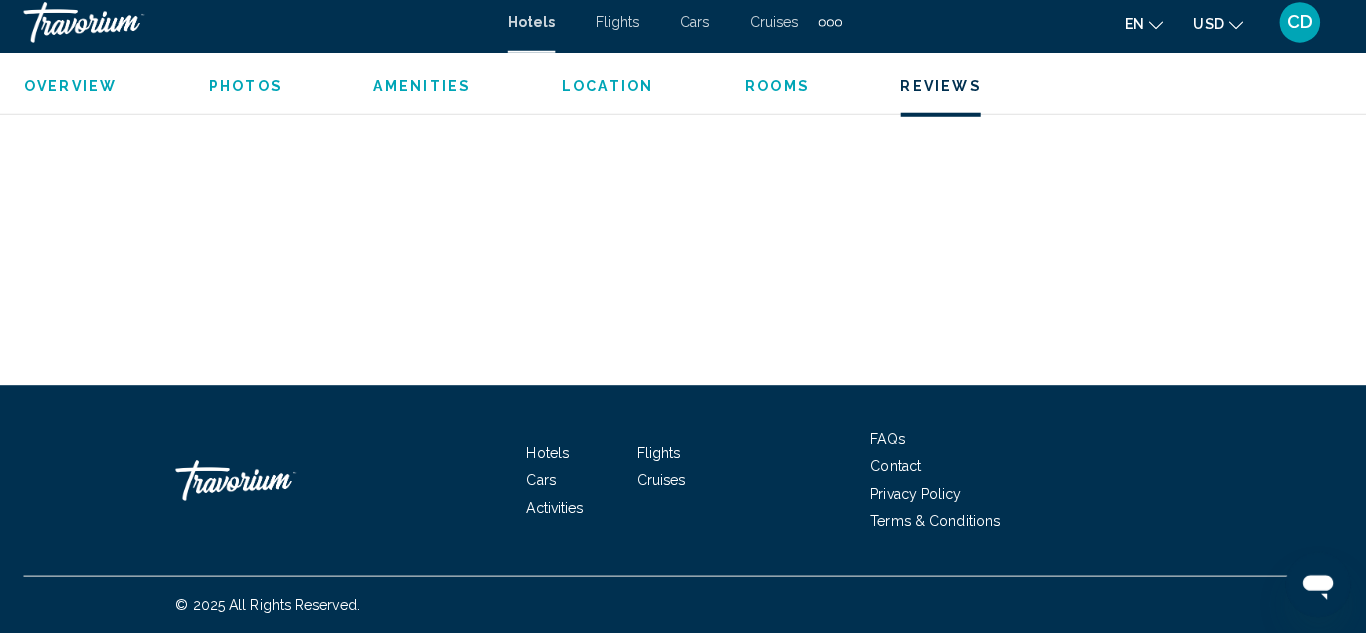 scroll, scrollTop: 5827, scrollLeft: 0, axis: vertical 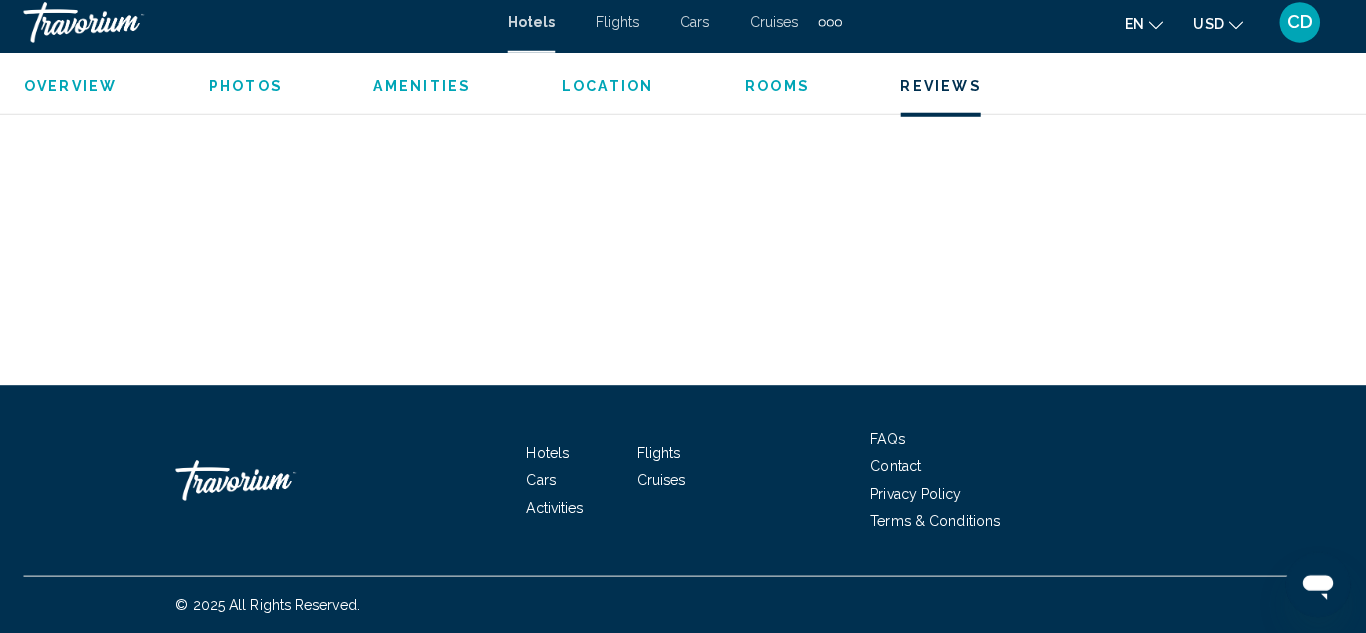 click on "[CITY], [STATE] [POSTAL_CODE], [COUNTRY] Overview
Photos
Amenities
Location
Rooms
Reviews
Check Availability Check Availability Overview Type Hotel Address [NUMBER] [STREET], [CITY] [STATE] [POSTAL_CODE], [COUNTRY] Description  Full Description Read more
Photos Amenities
Fitness Center
Free WiFi
Kitchenette
+" at bounding box center (683, -2660) 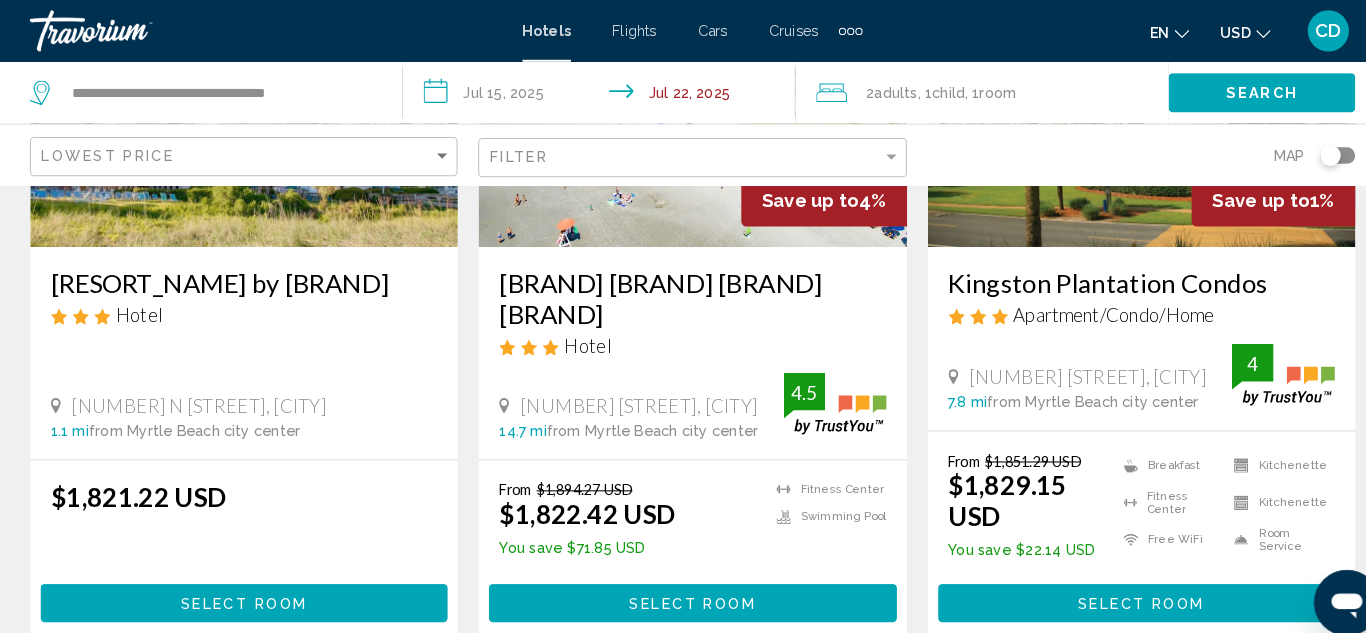 scroll, scrollTop: 2636, scrollLeft: 0, axis: vertical 